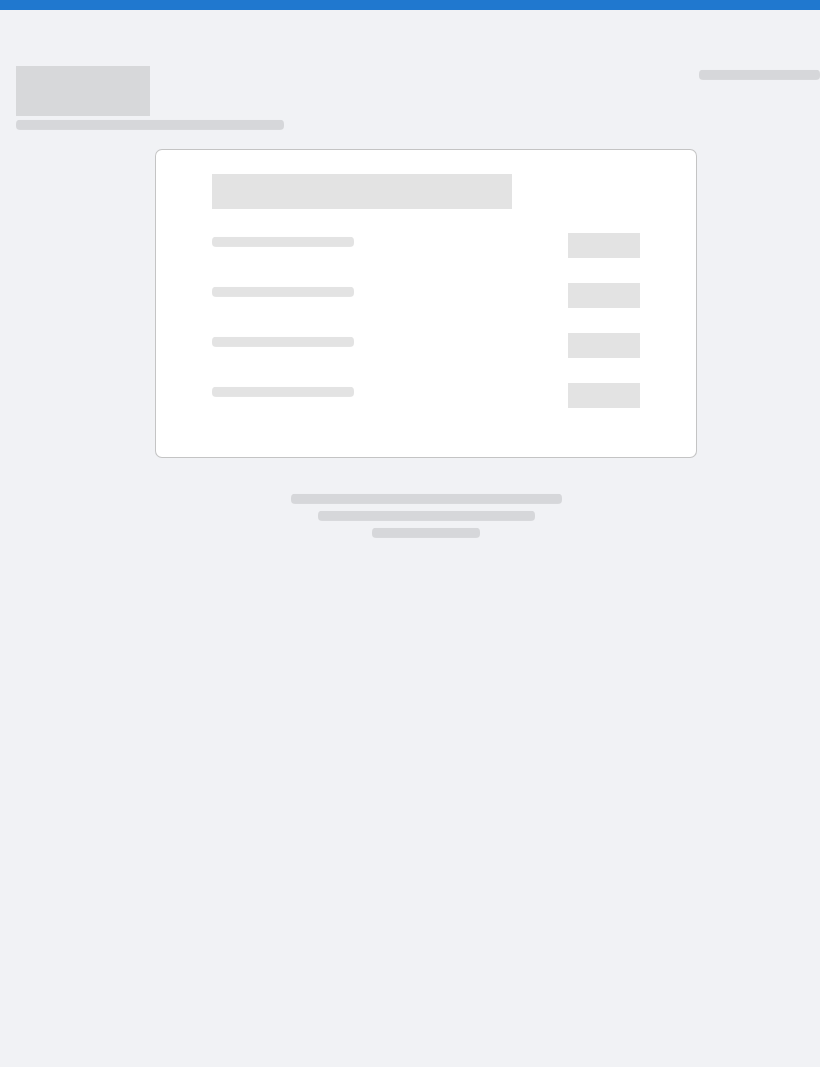 scroll, scrollTop: 0, scrollLeft: 0, axis: both 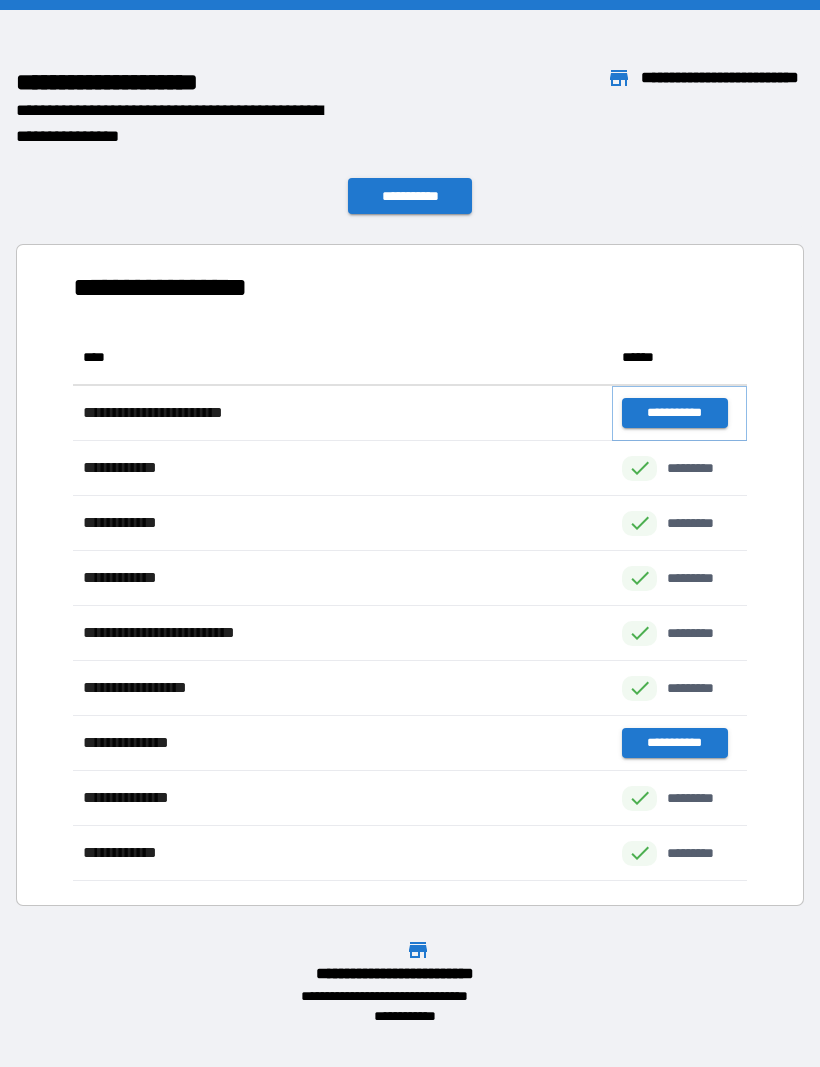 click on "**********" at bounding box center (674, 413) 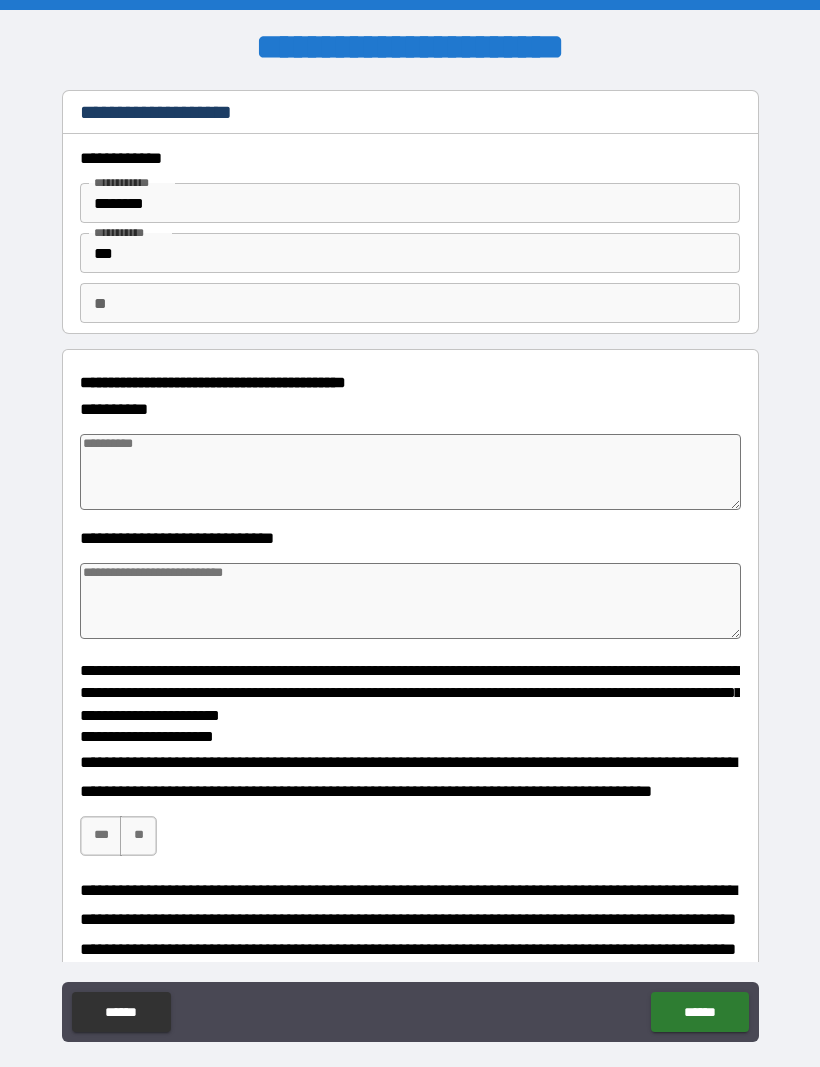 type on "*" 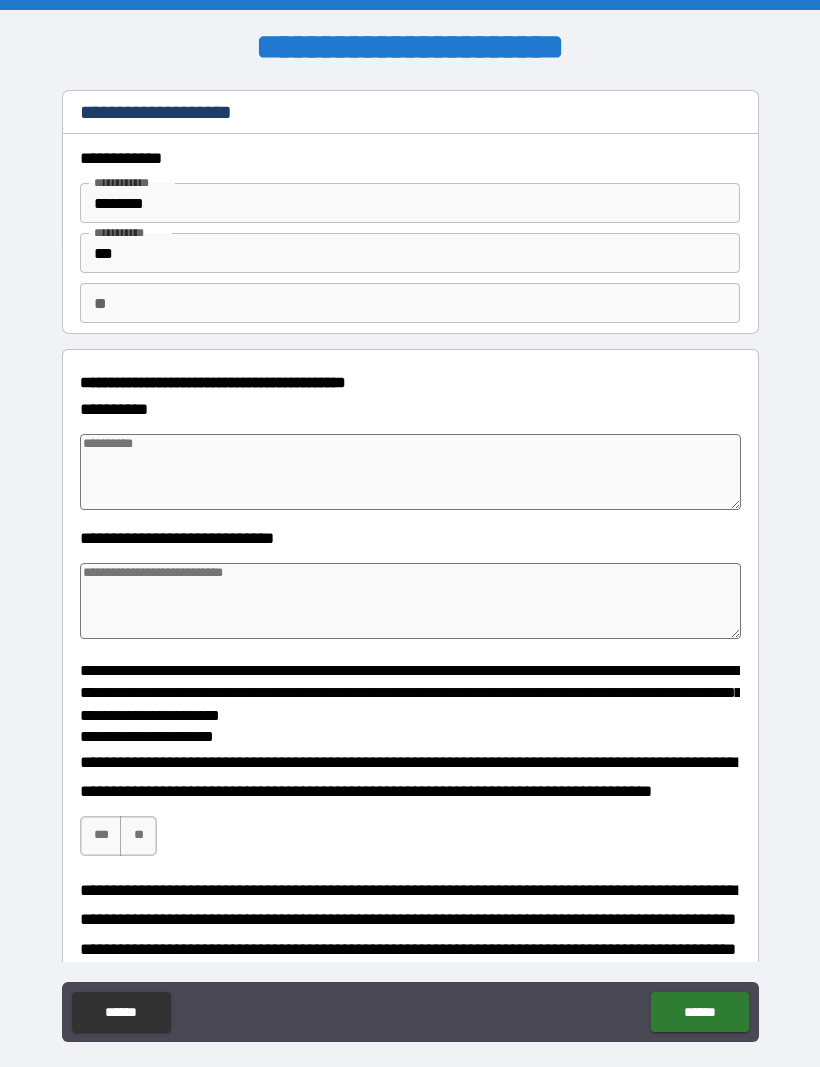 type on "*" 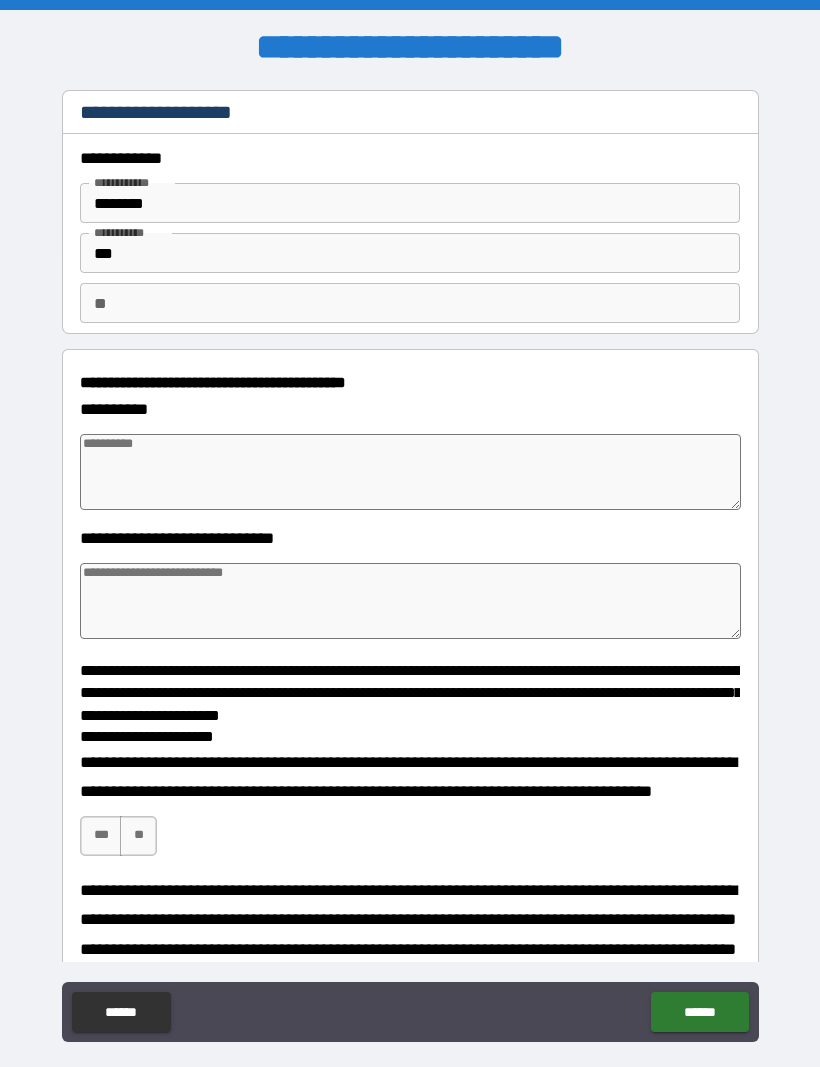click at bounding box center (410, 472) 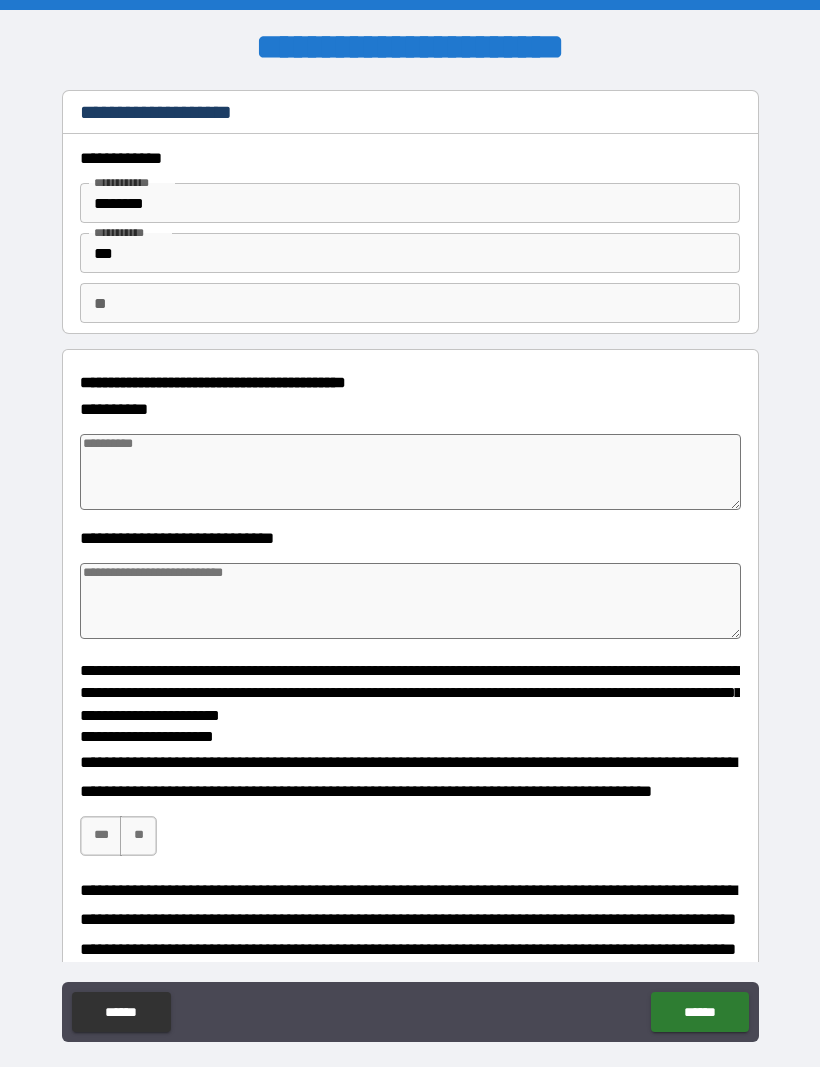 type on "*" 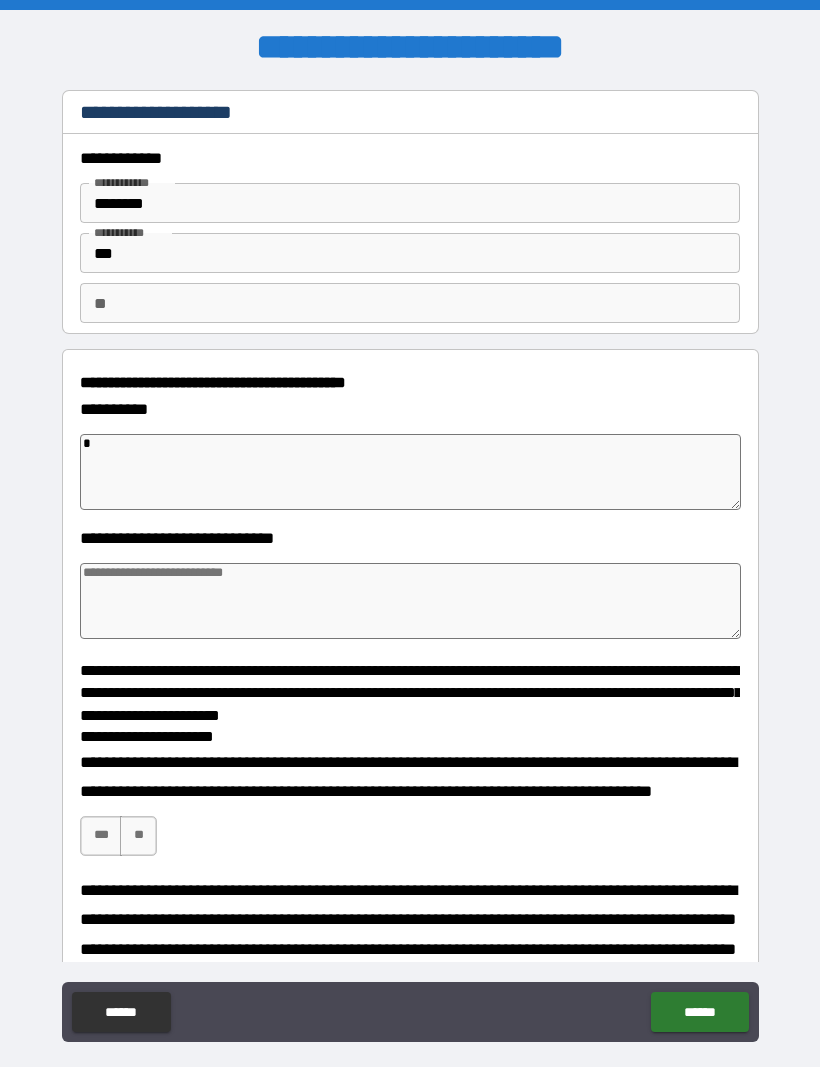 type on "*" 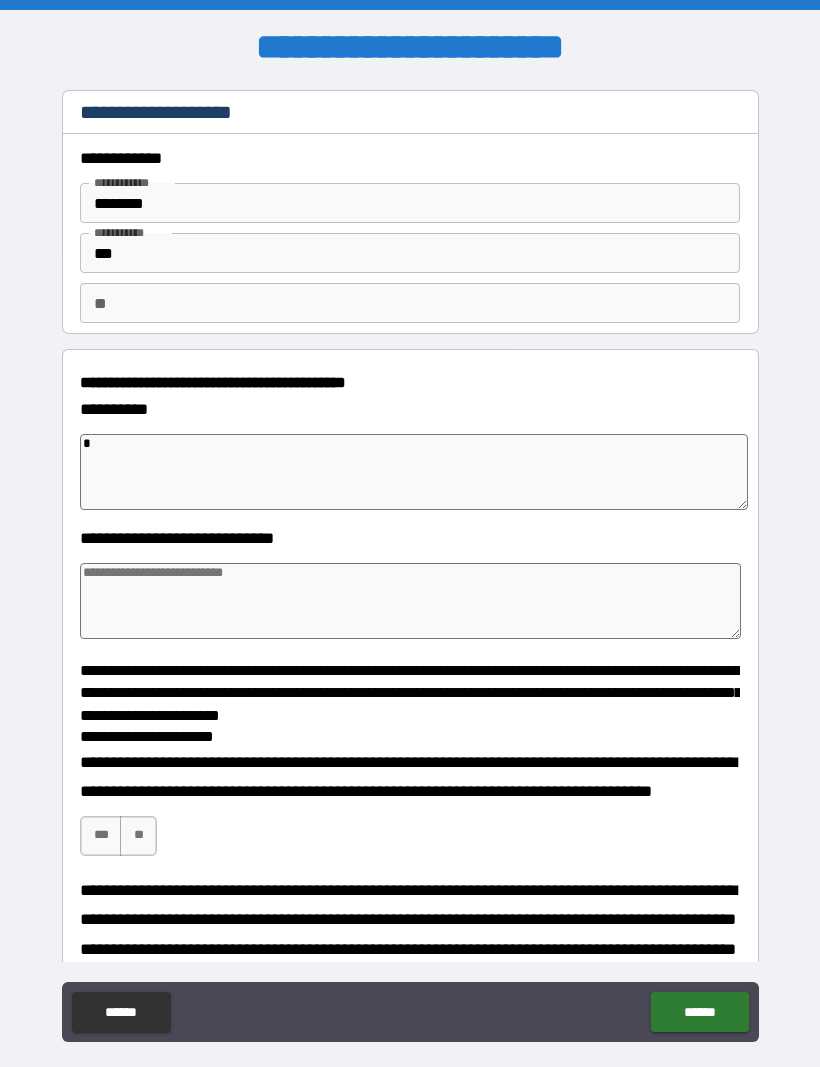 type on "*" 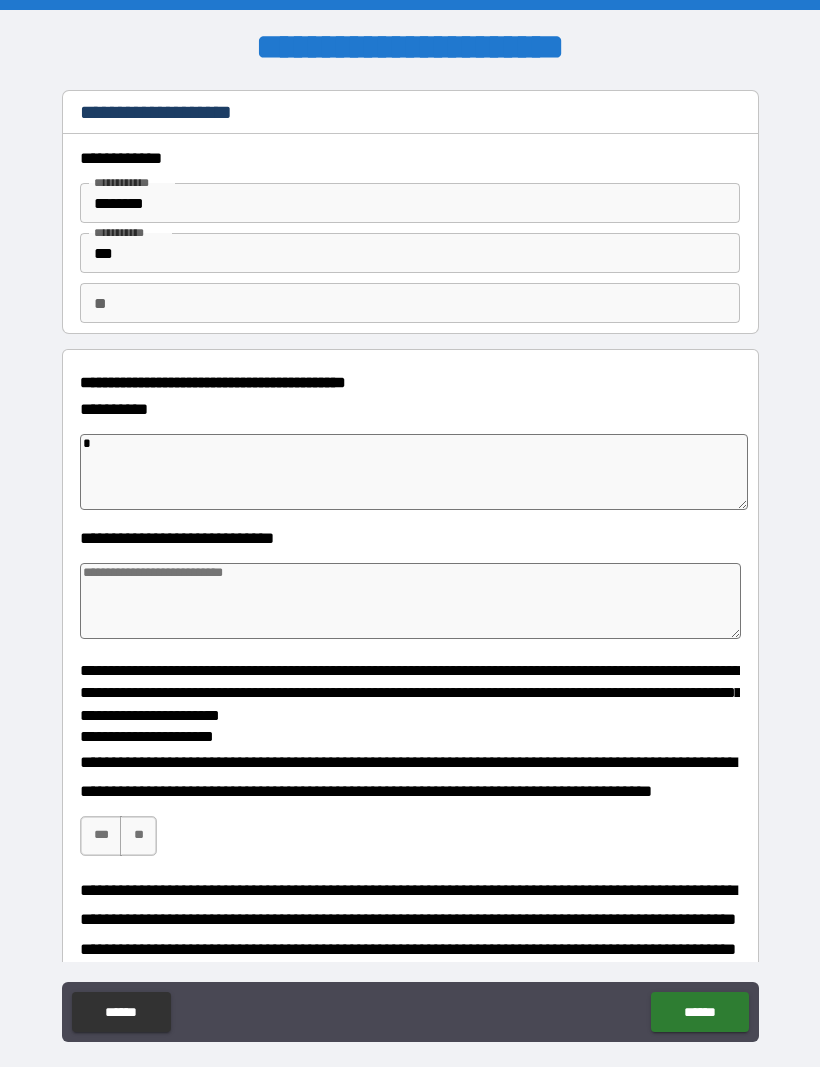 type on "*" 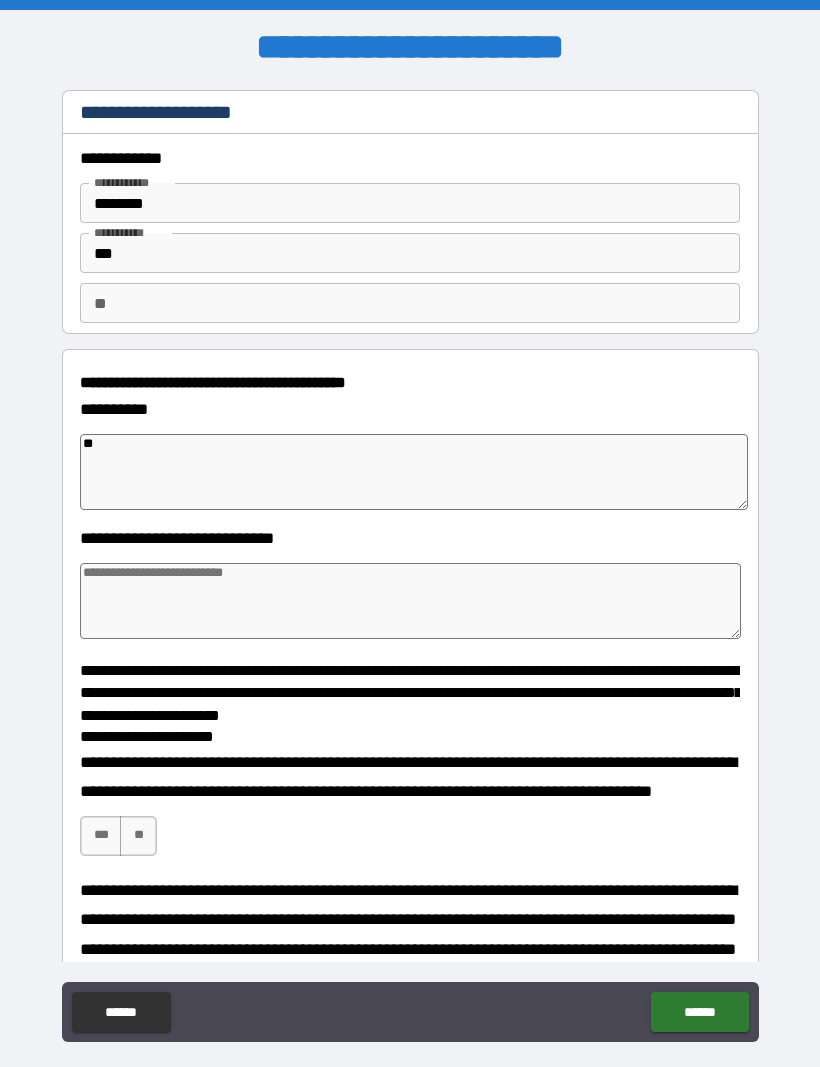 type on "*" 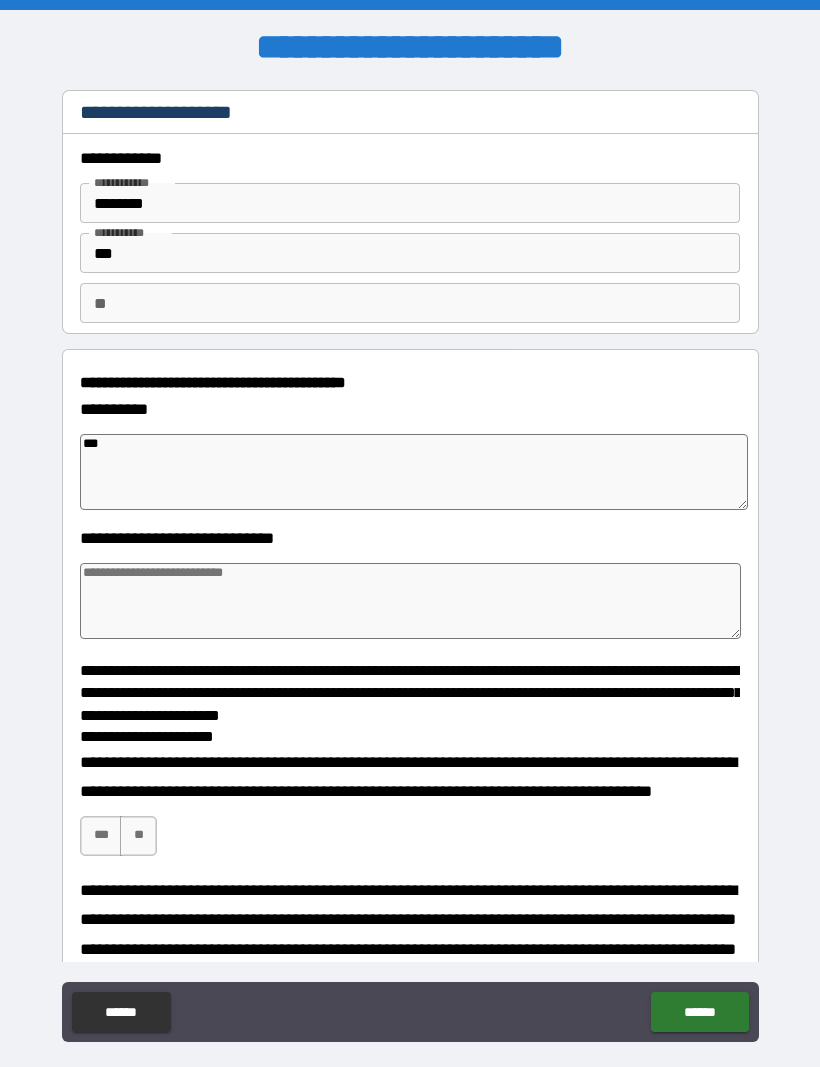 type on "*" 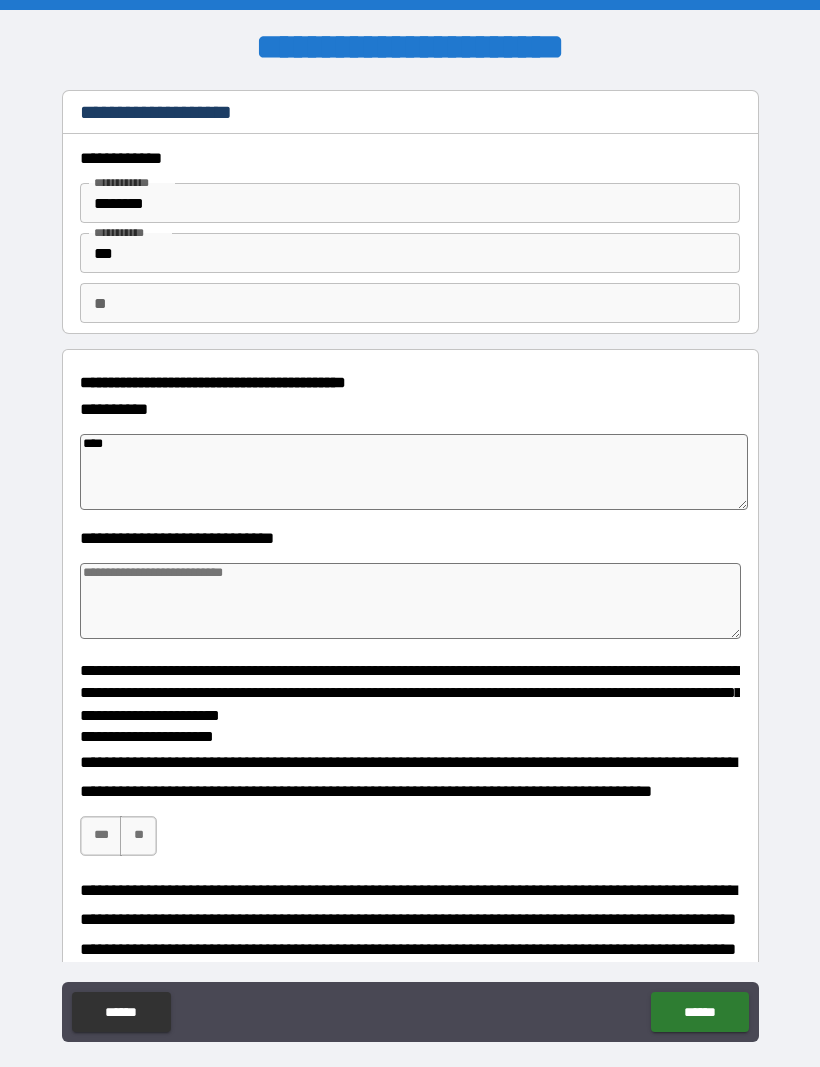 type on "*" 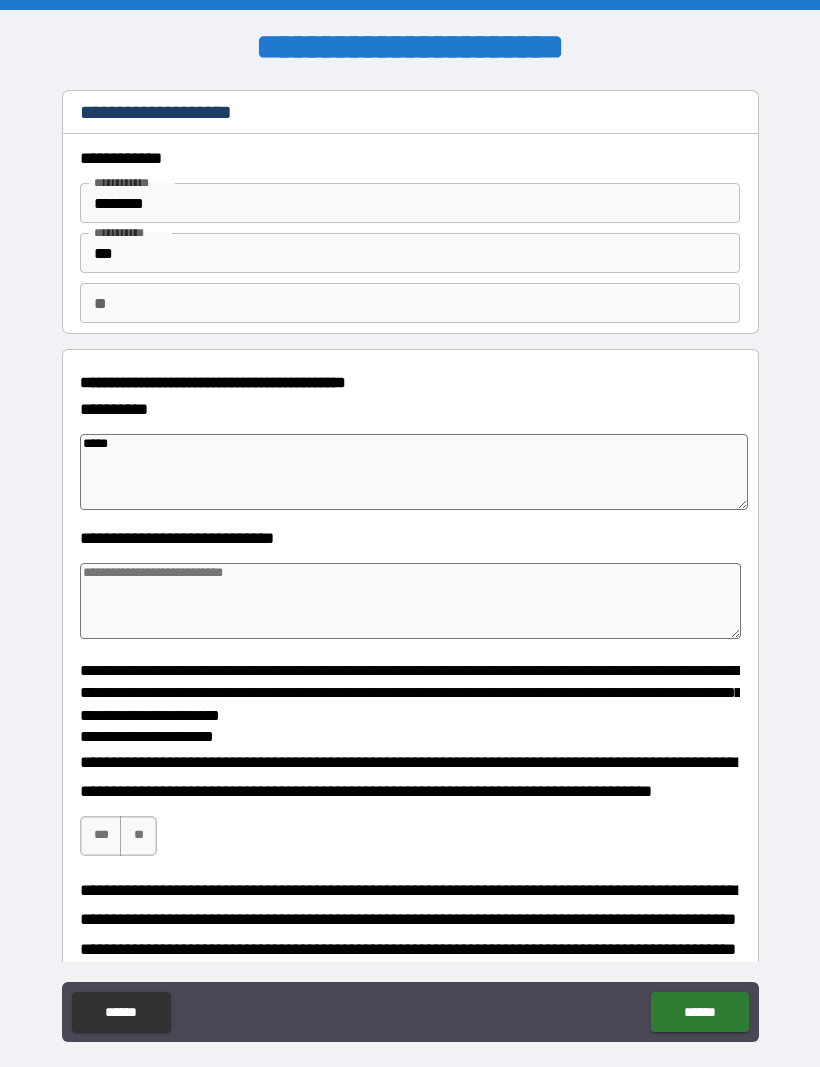 type on "*" 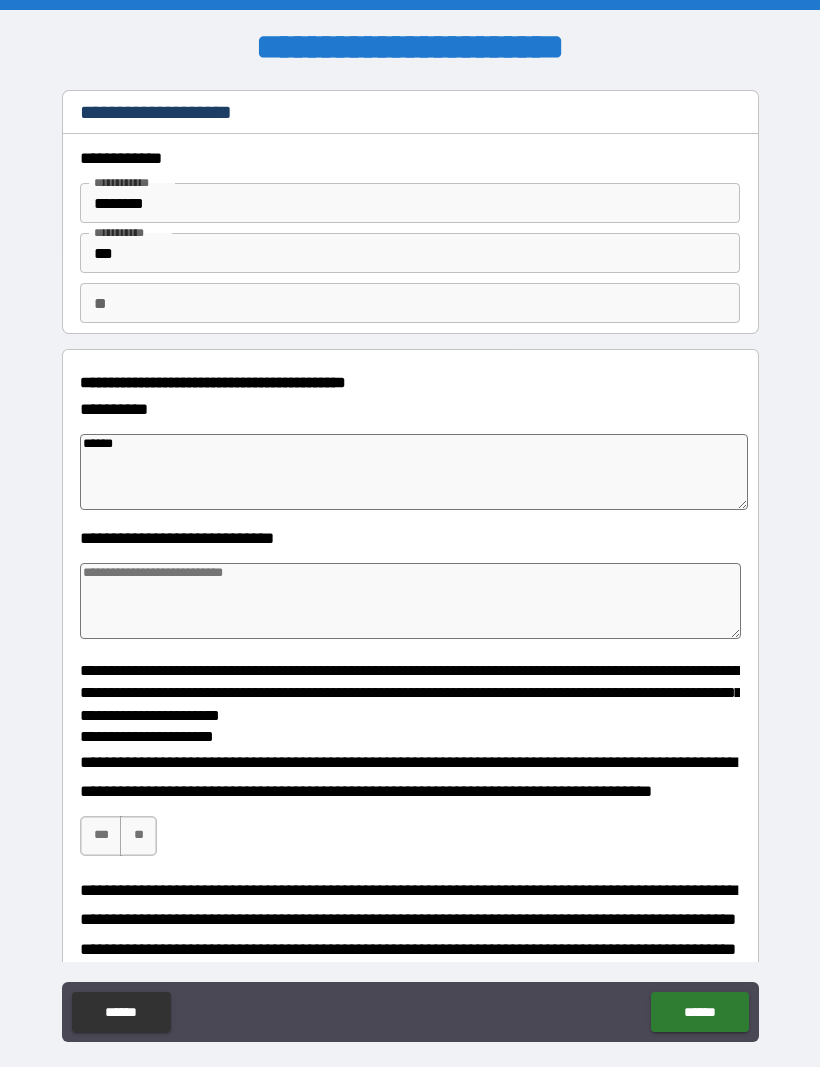 type on "*" 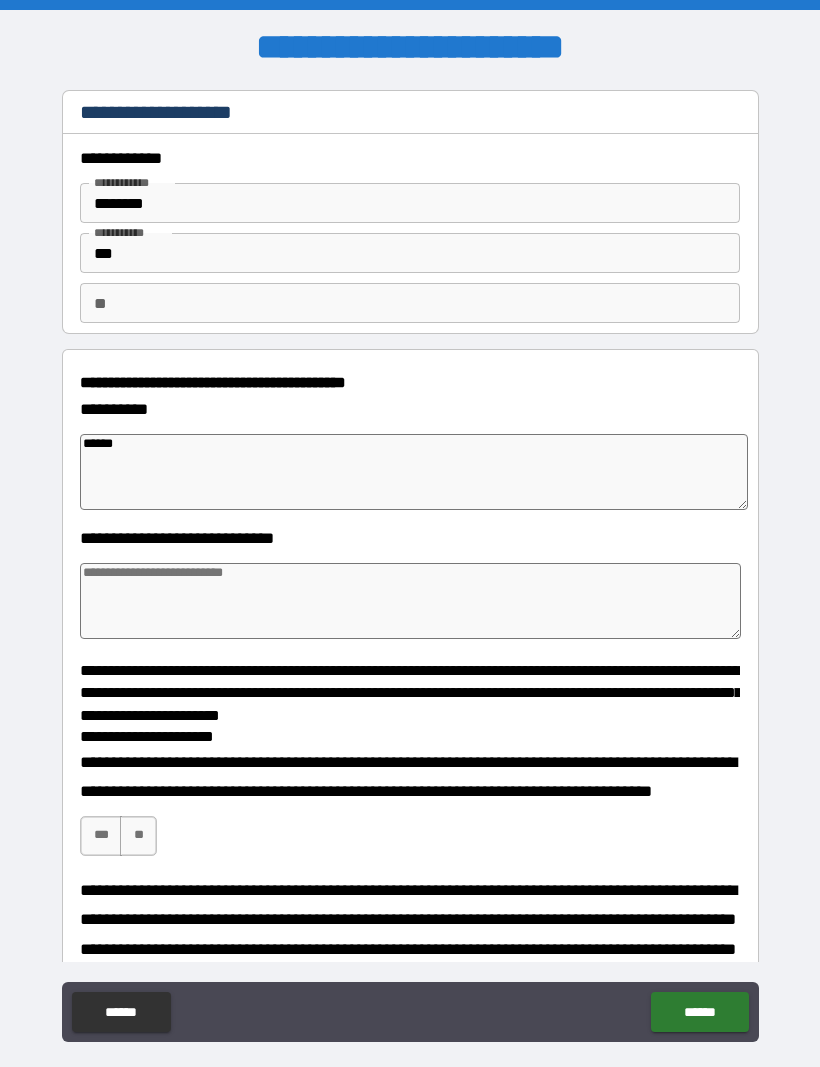 type on "*" 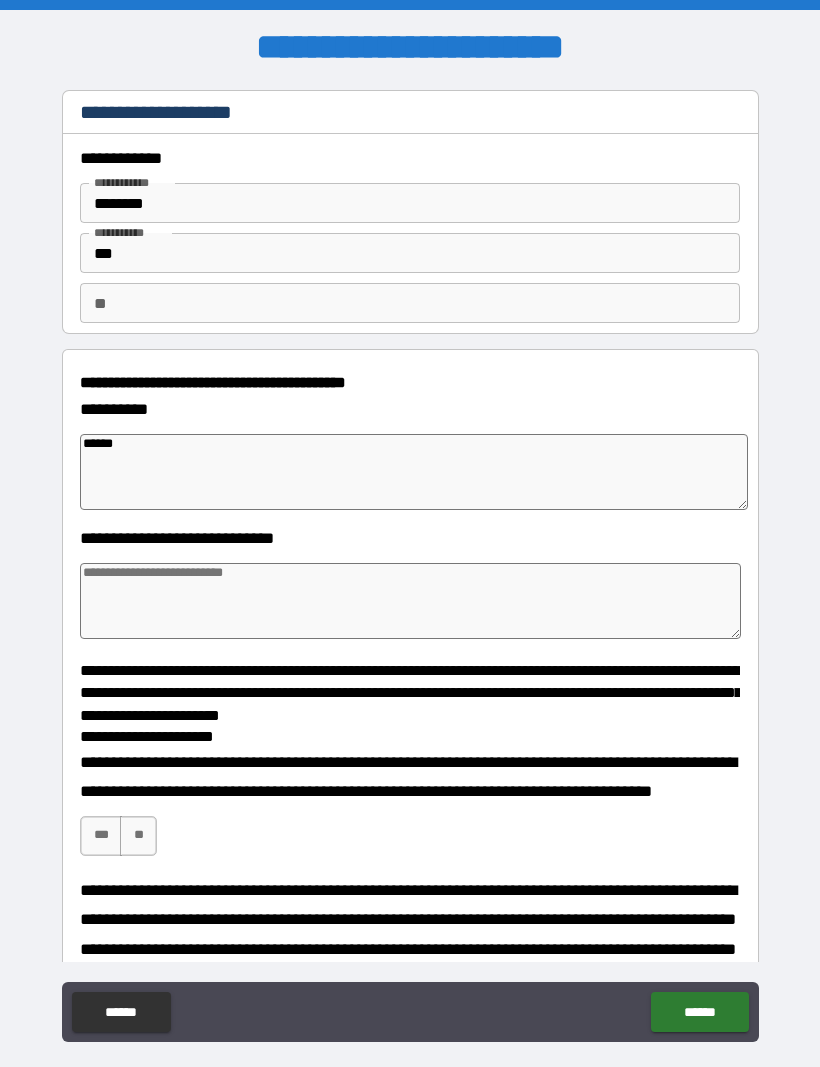 type on "*" 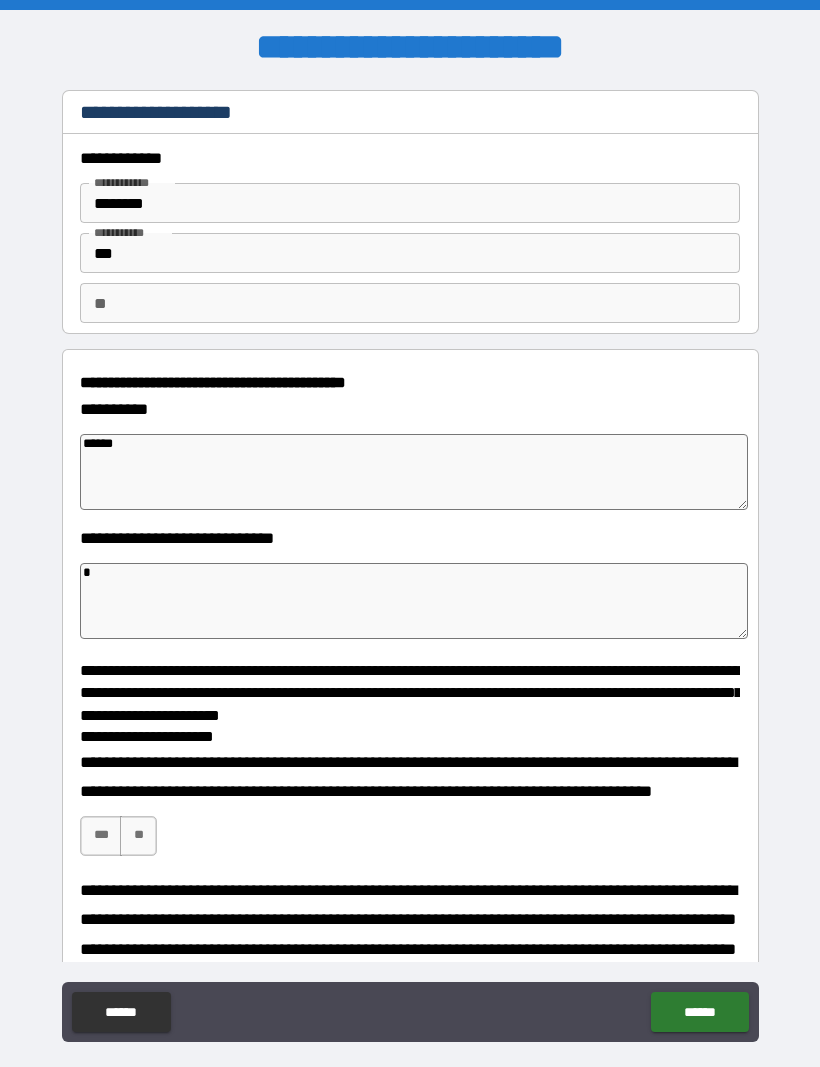 type on "*" 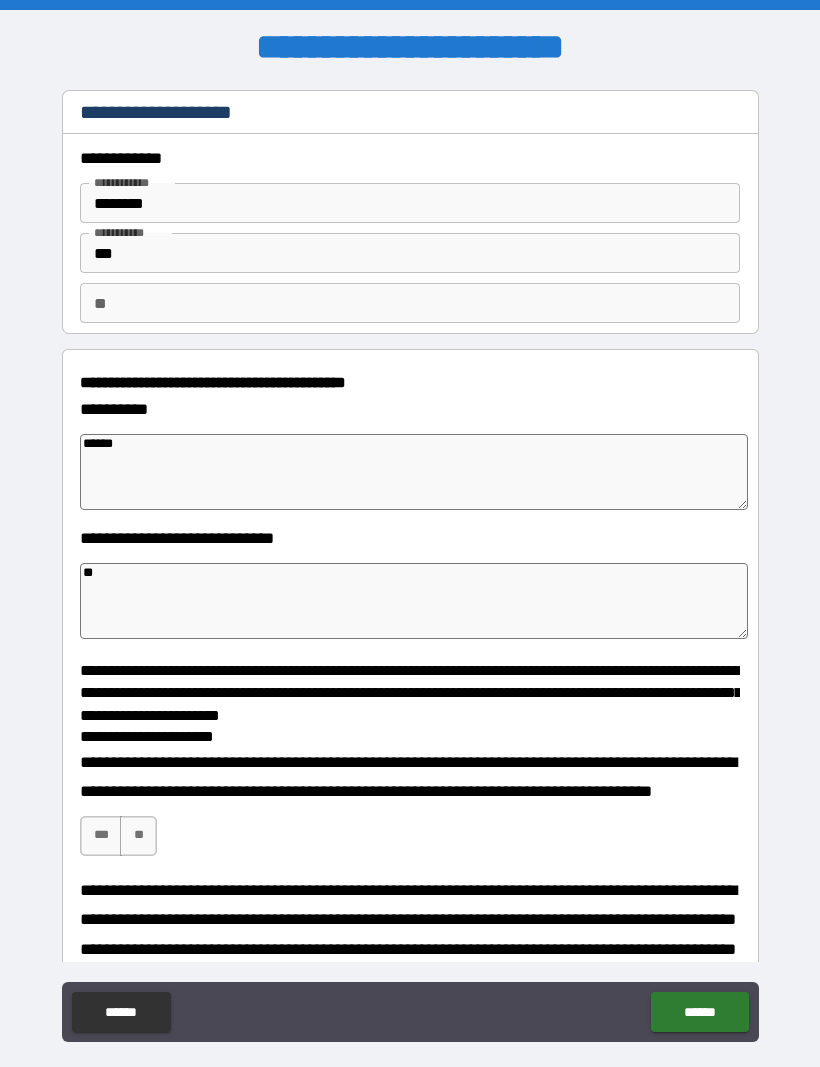 type on "*" 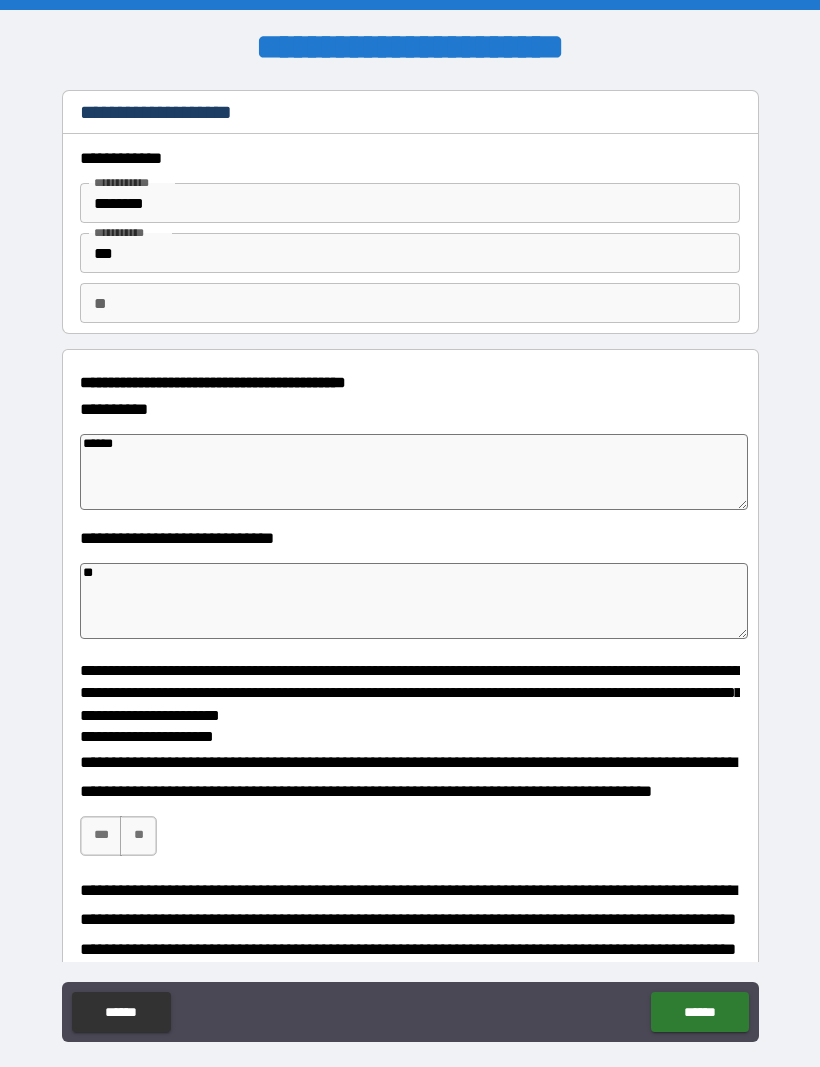 type on "***" 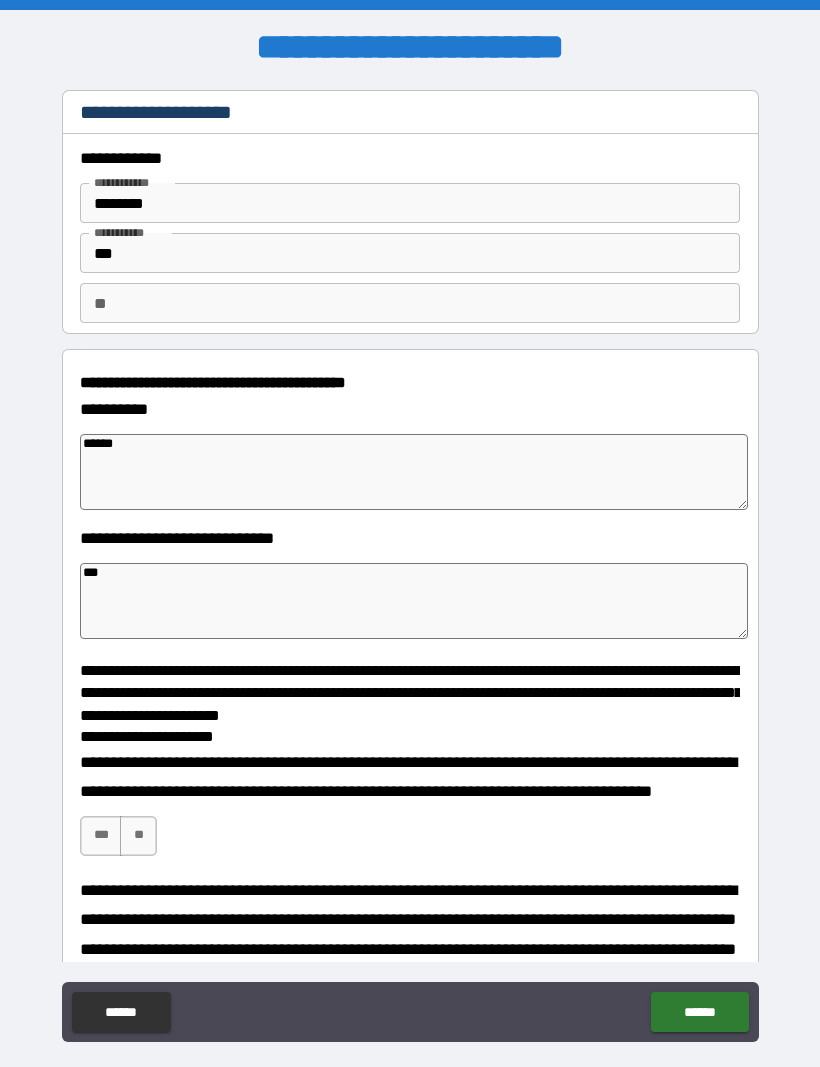 type on "*" 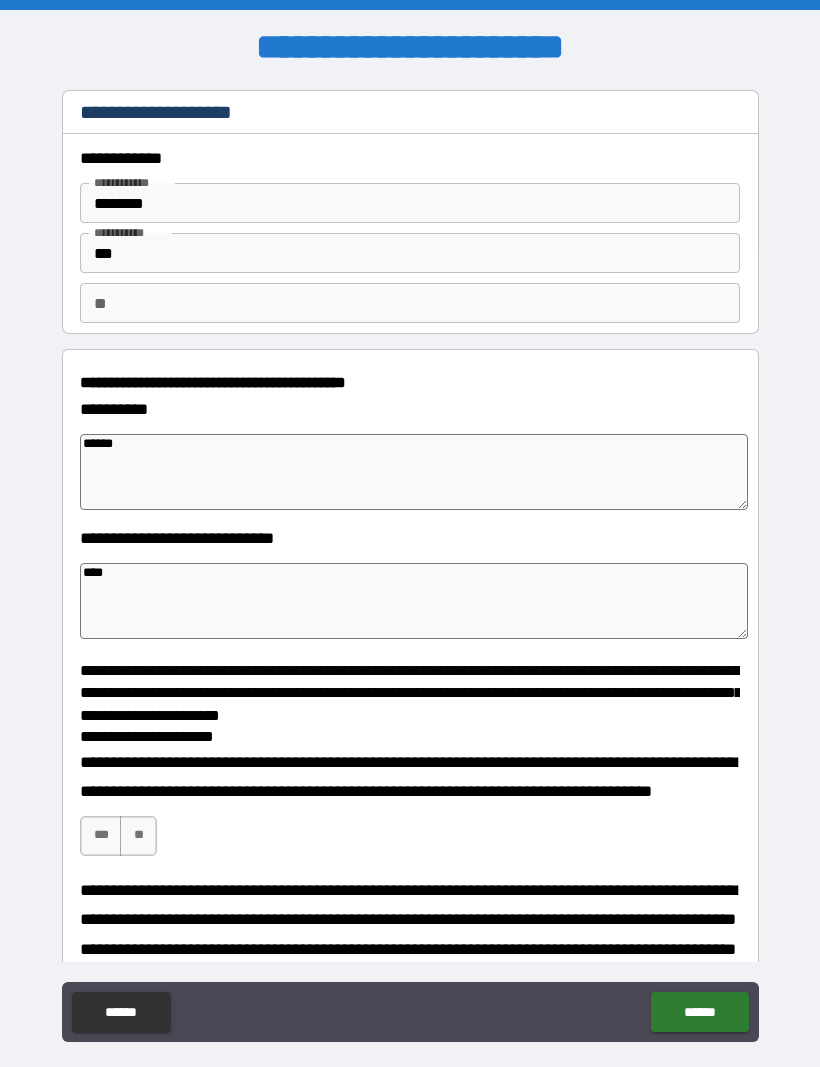 type on "*" 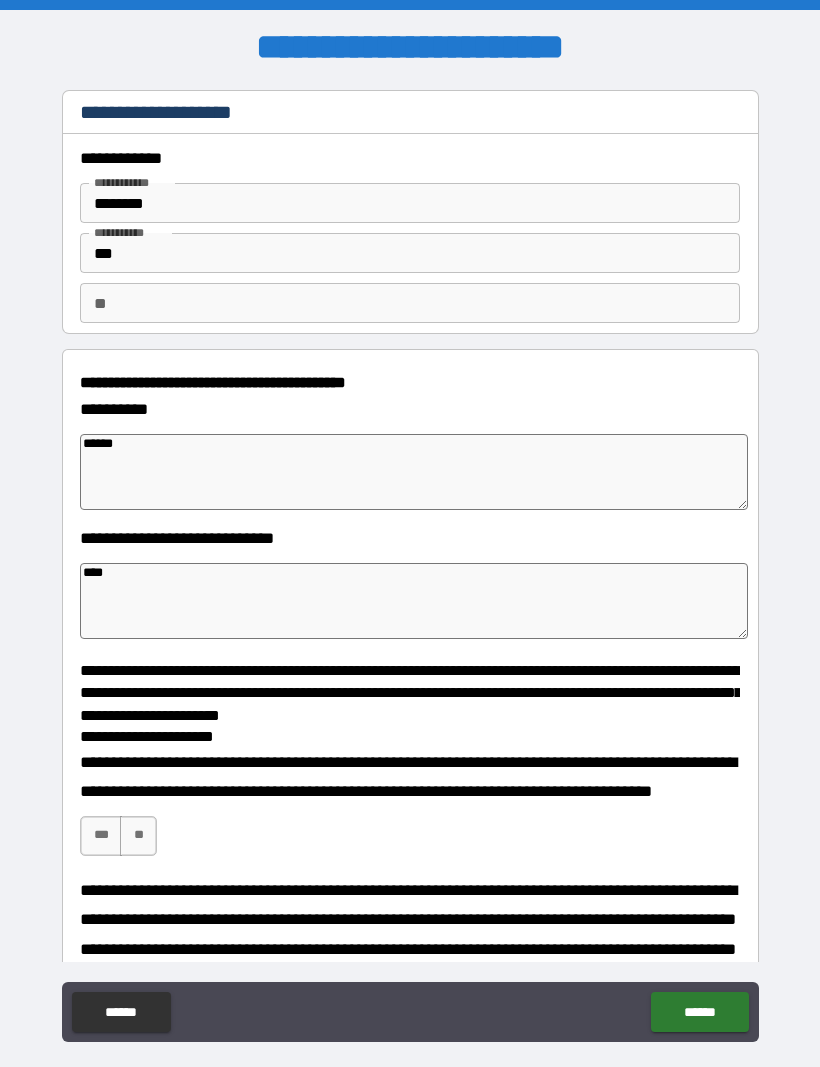 type on "*****" 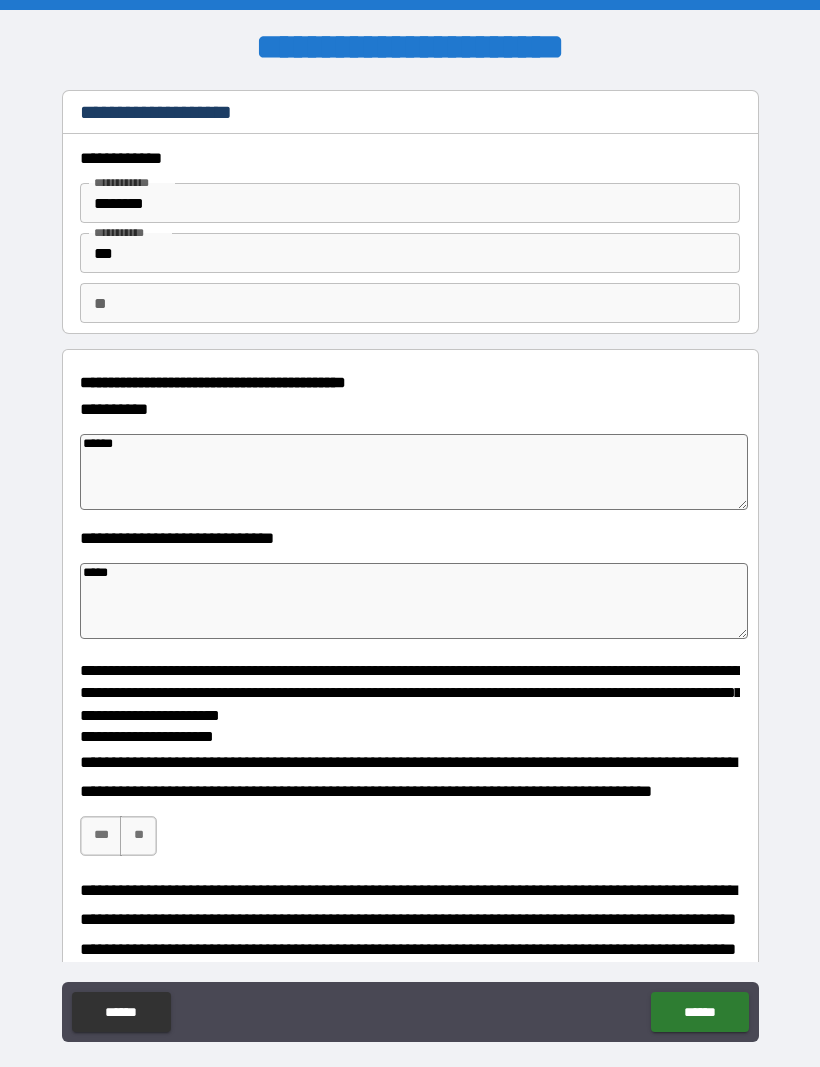 type on "*" 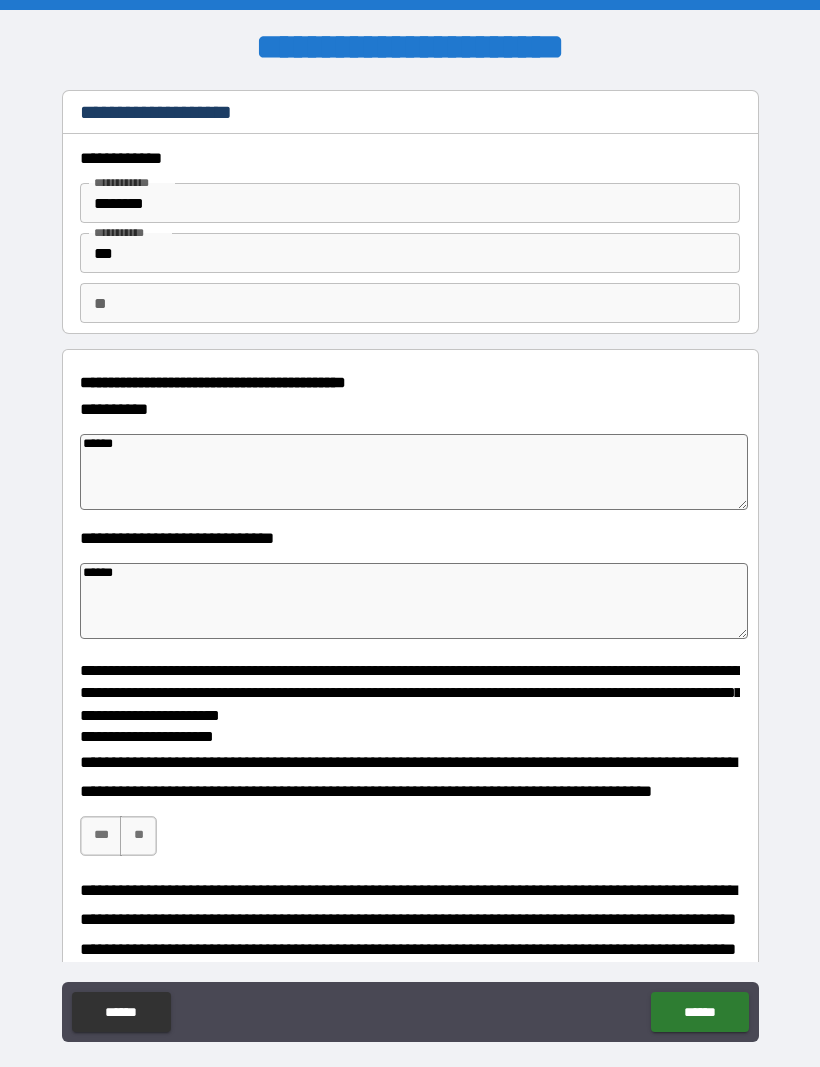 type on "*" 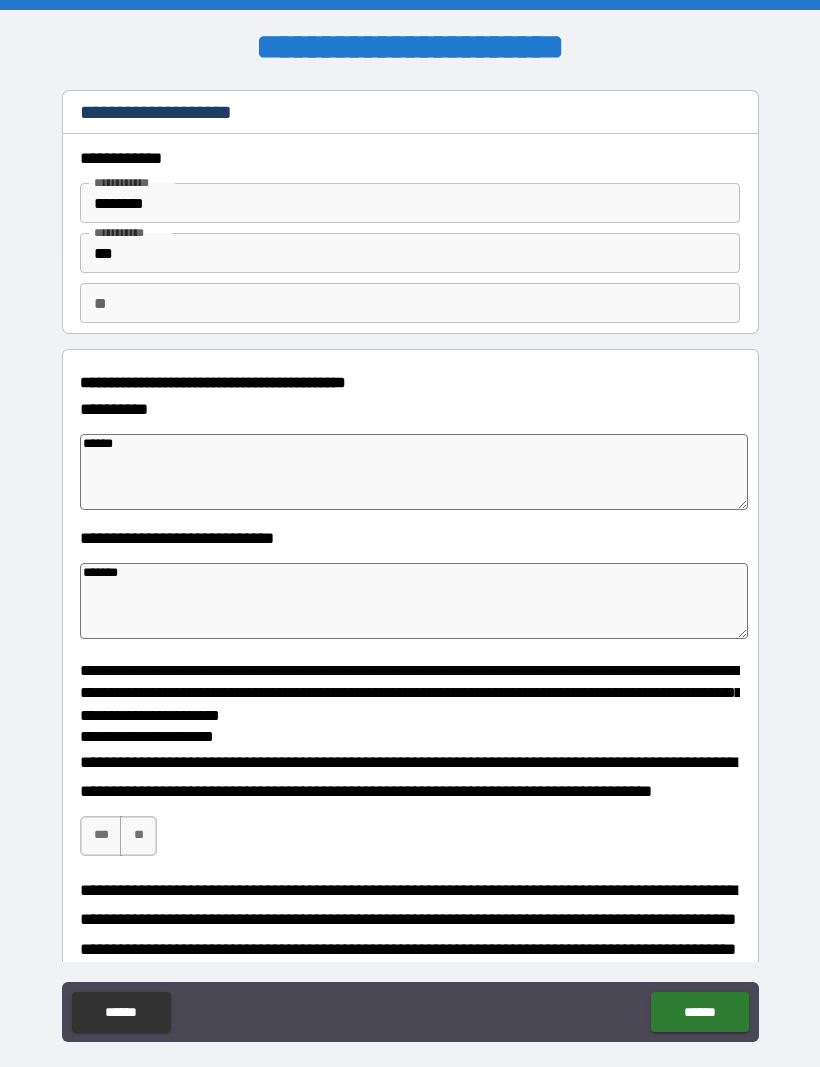 type on "*" 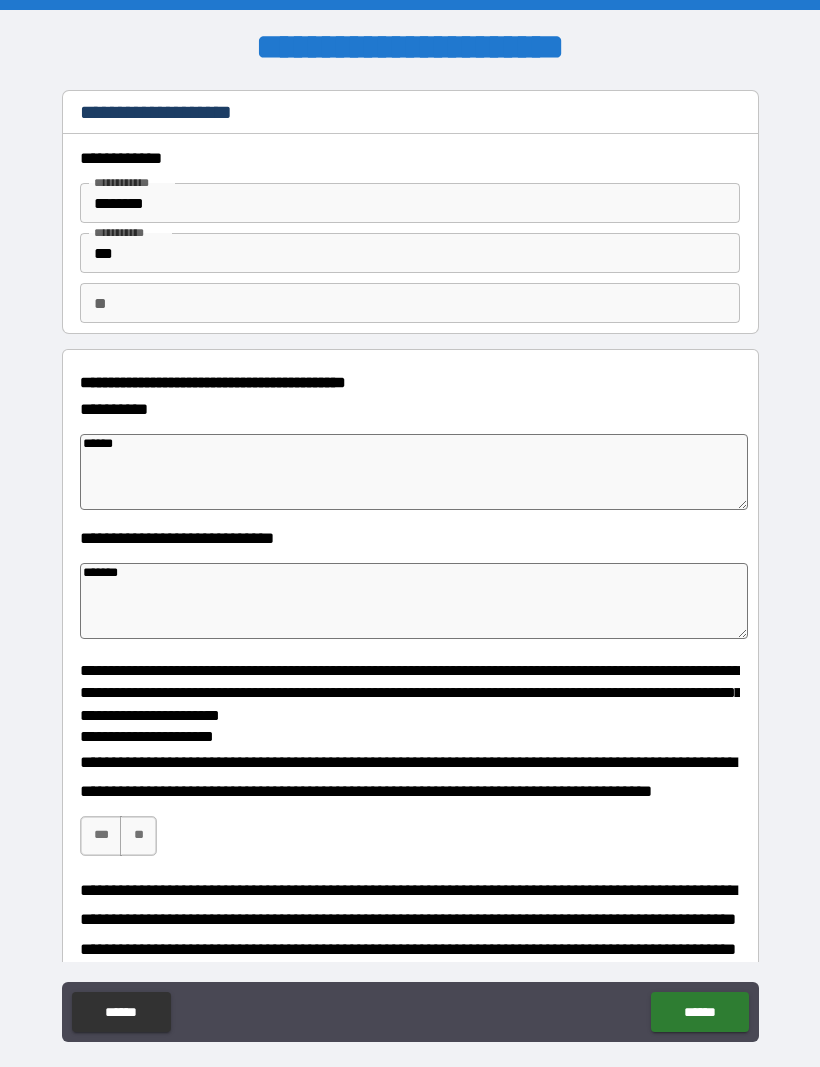 type on "*" 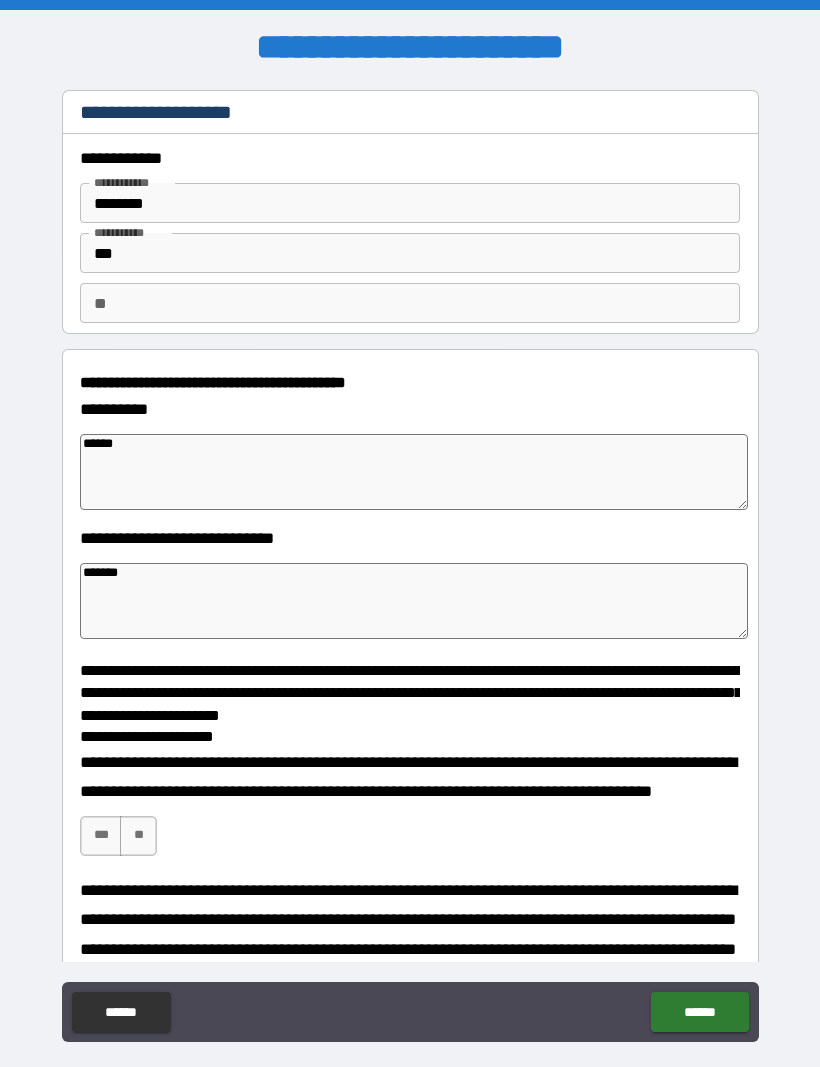 type on "********" 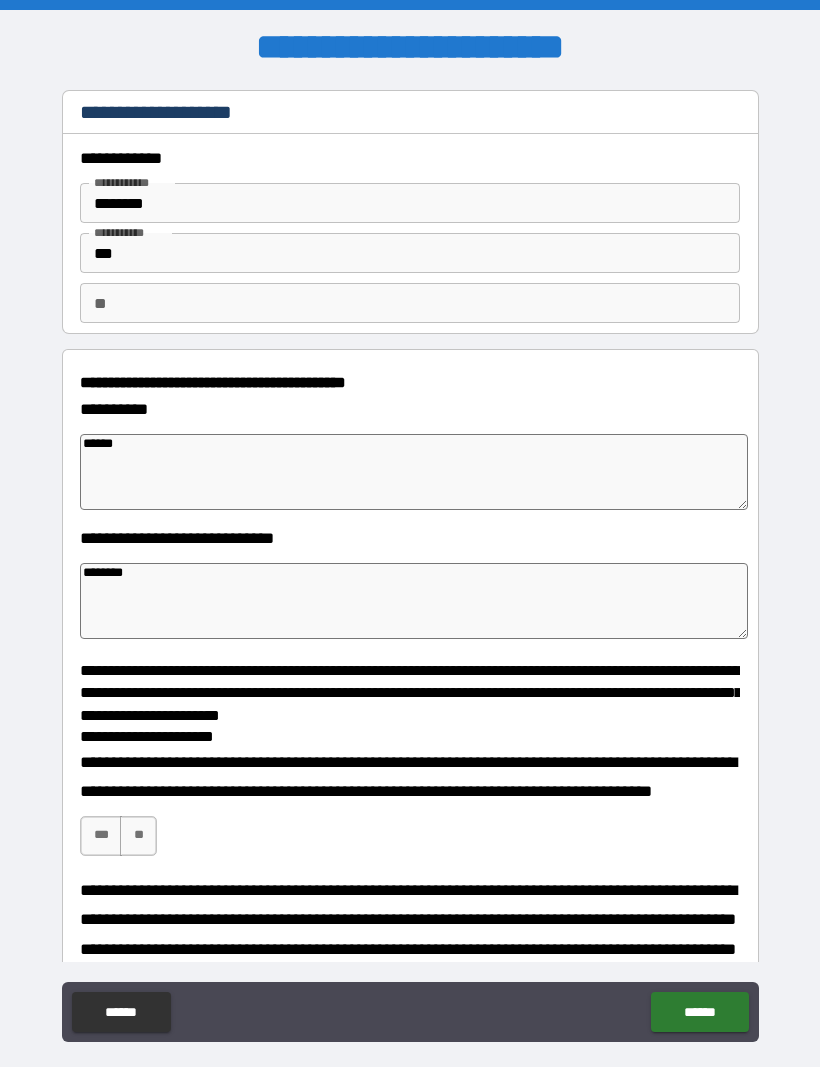 type on "*" 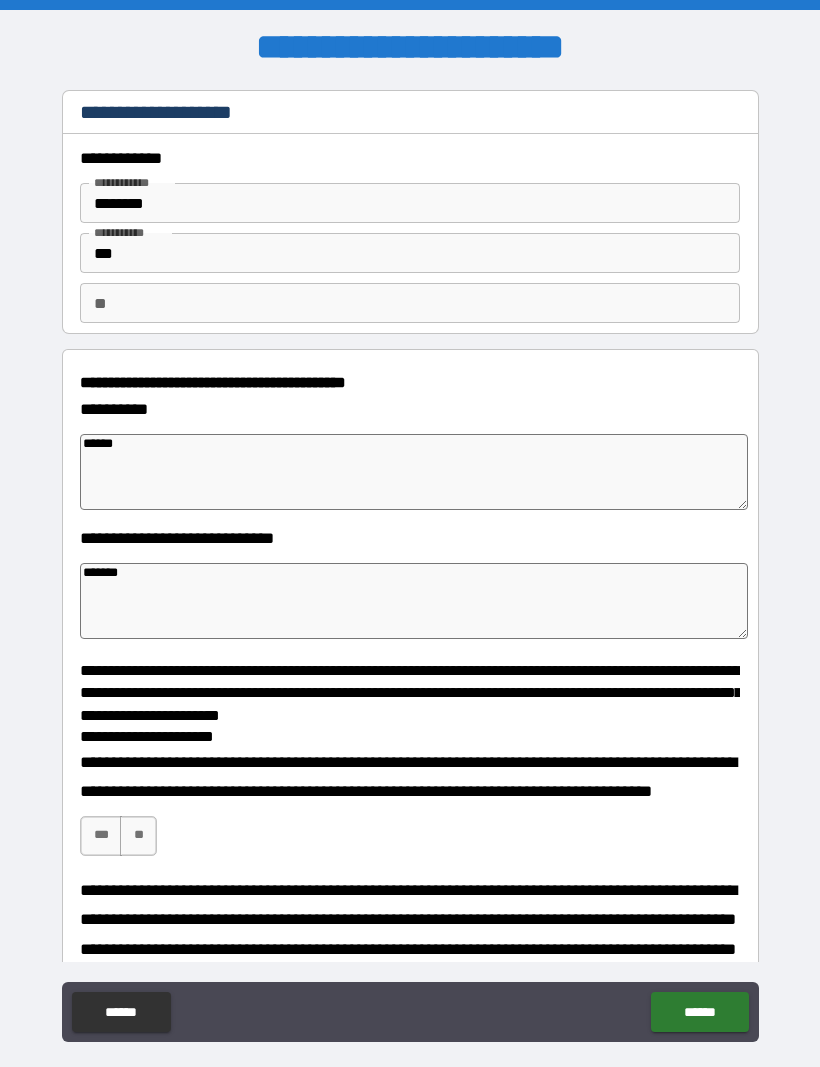 type on "*" 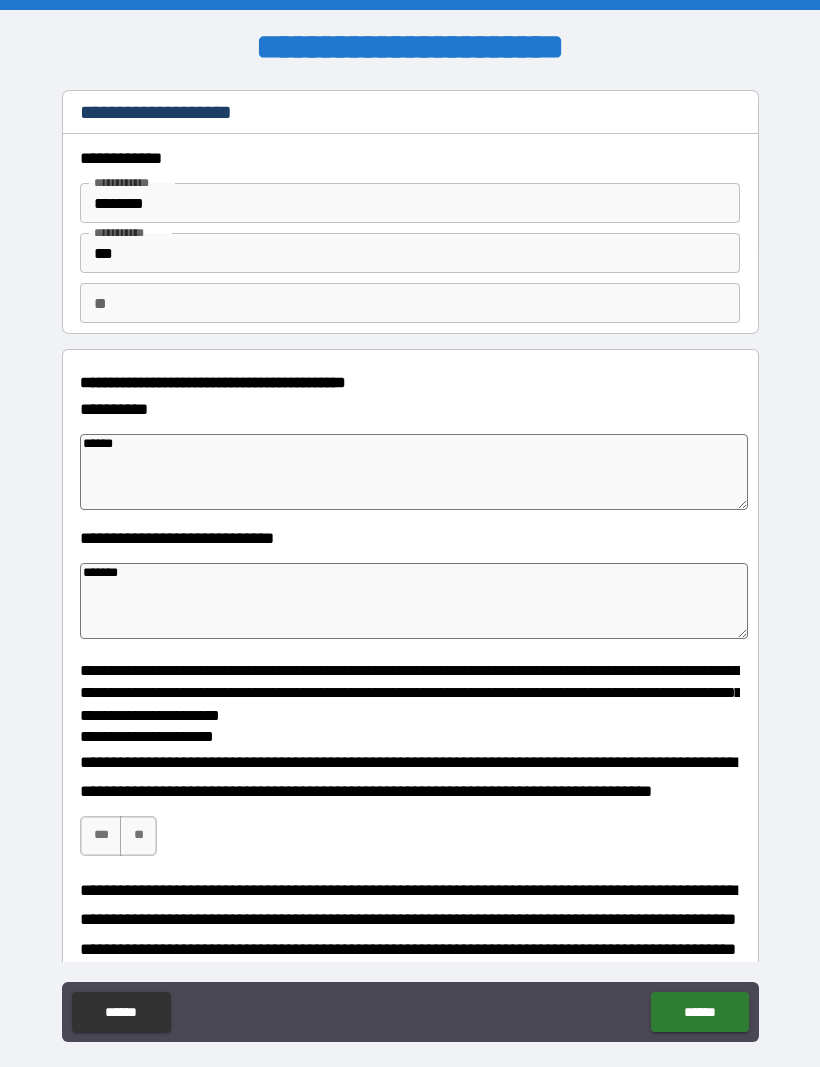 type on "********" 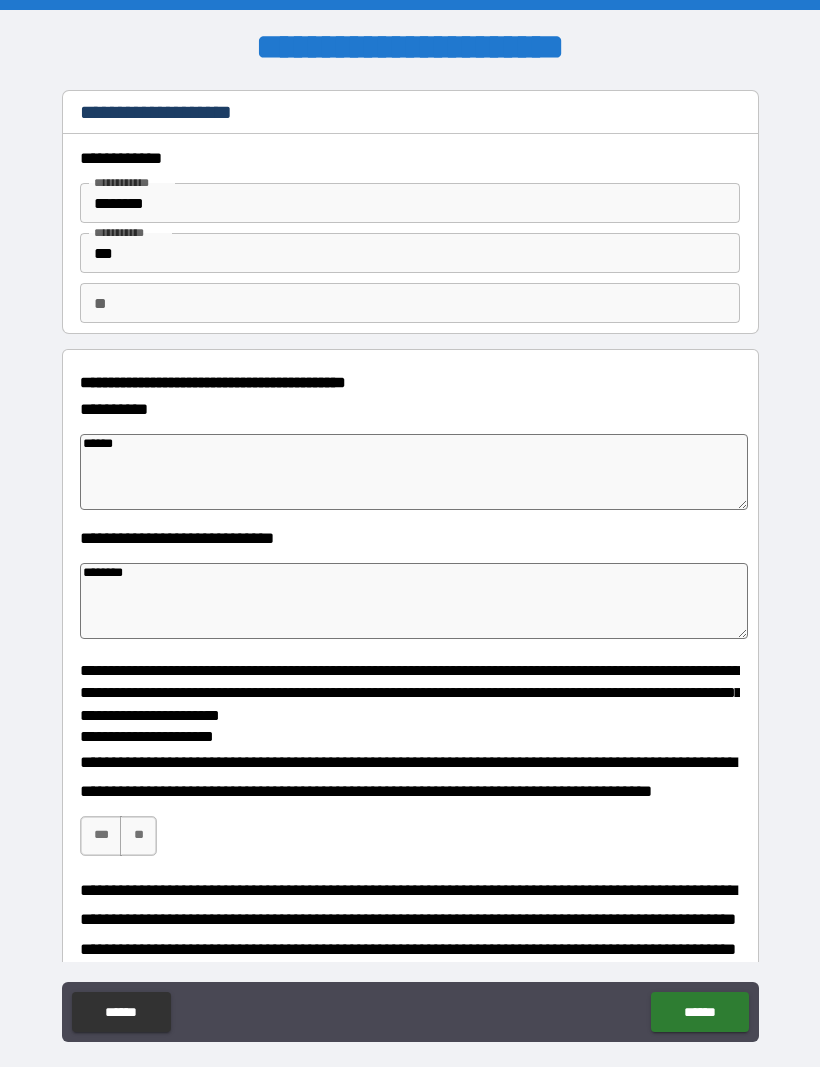 type on "*" 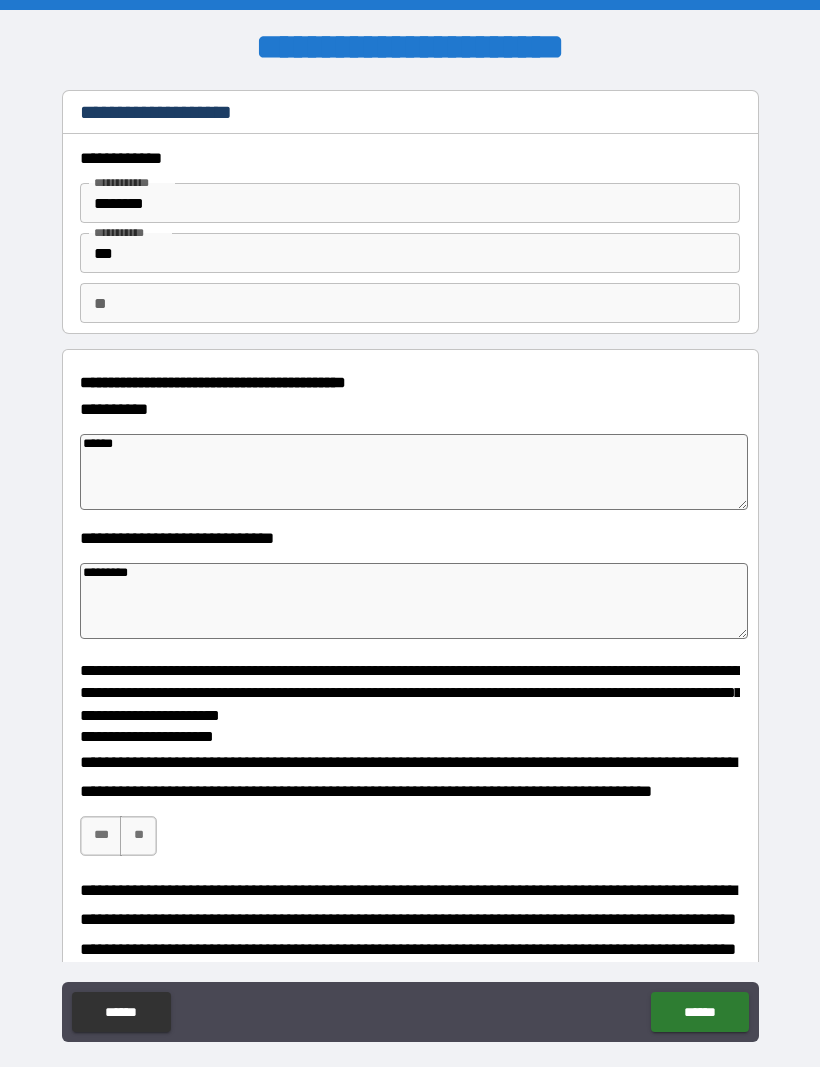 type on "*" 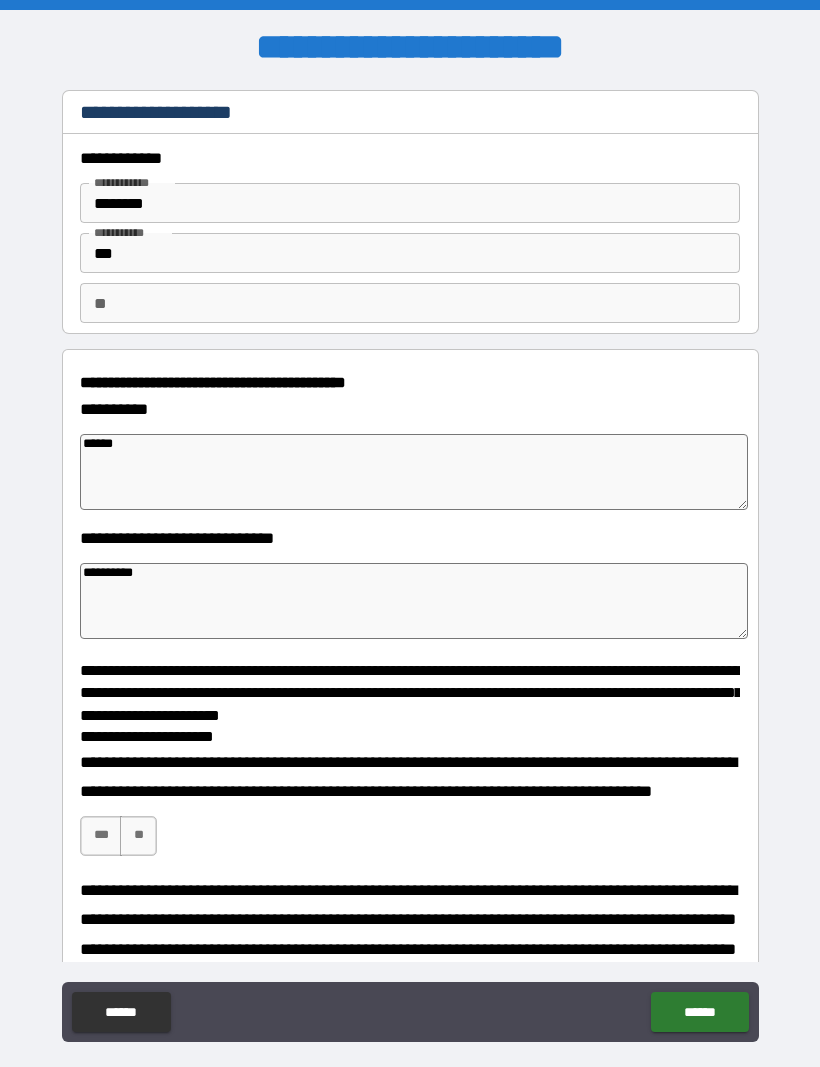 type on "*" 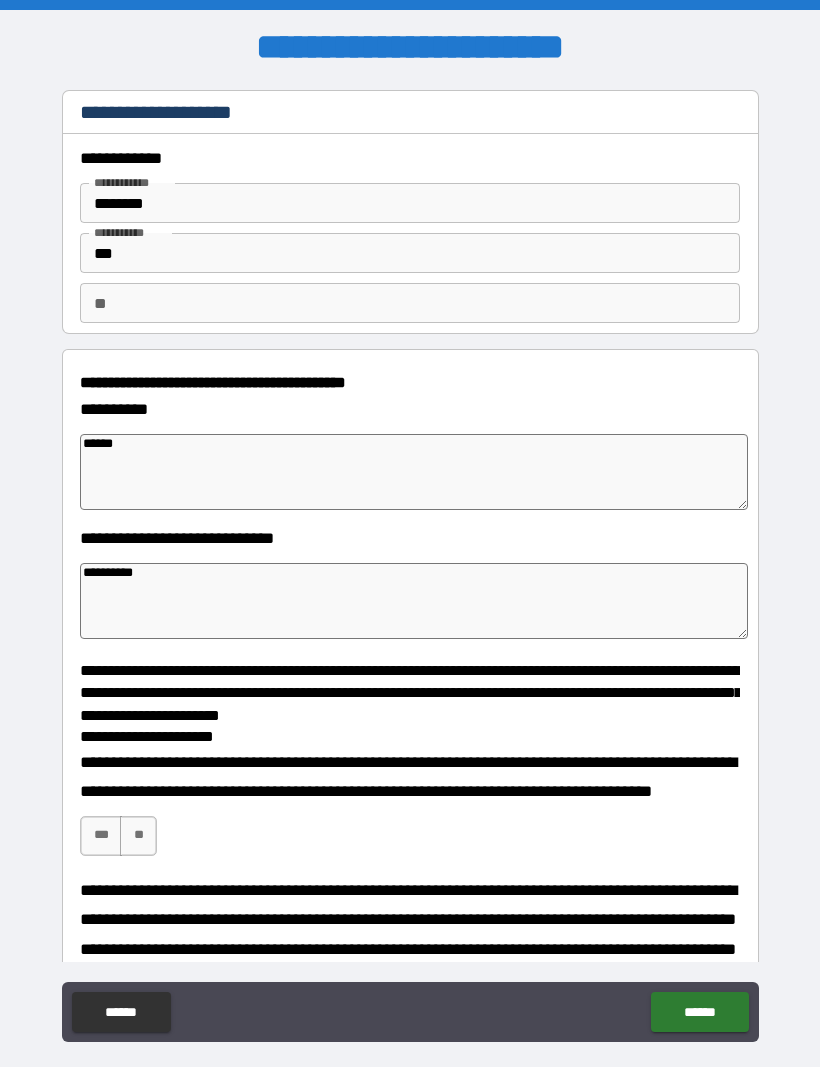 type on "**********" 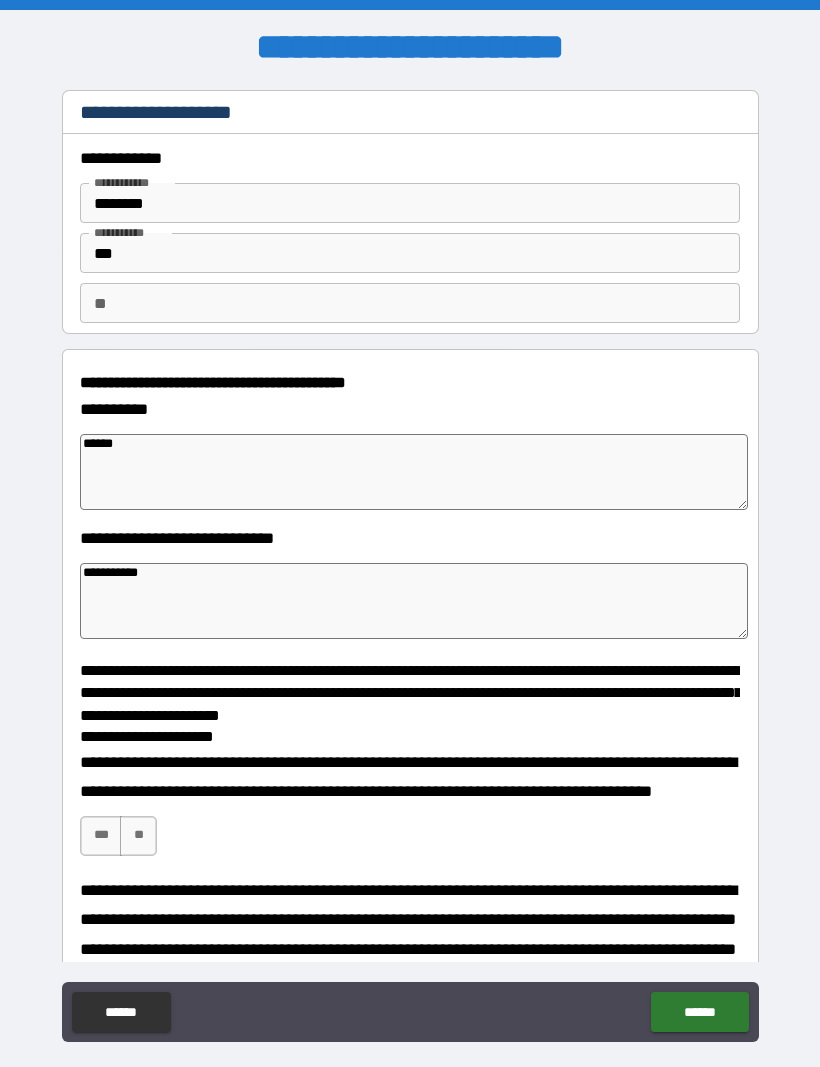 type on "*" 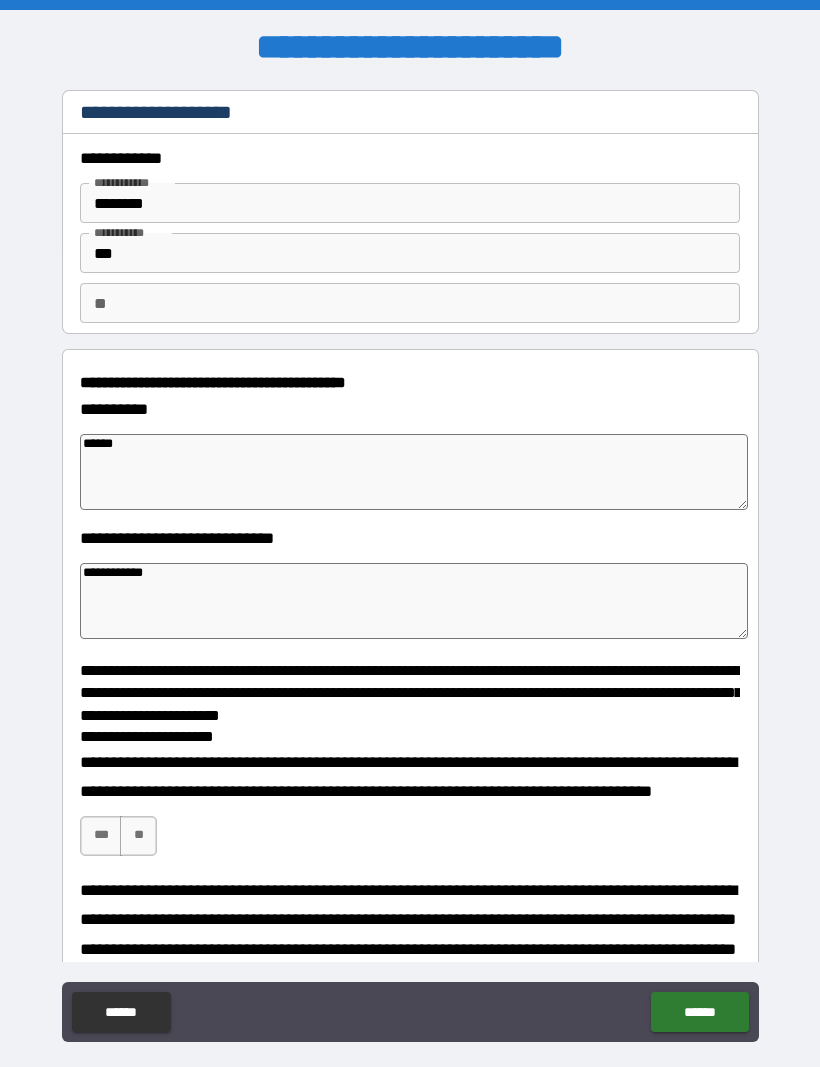 type on "*" 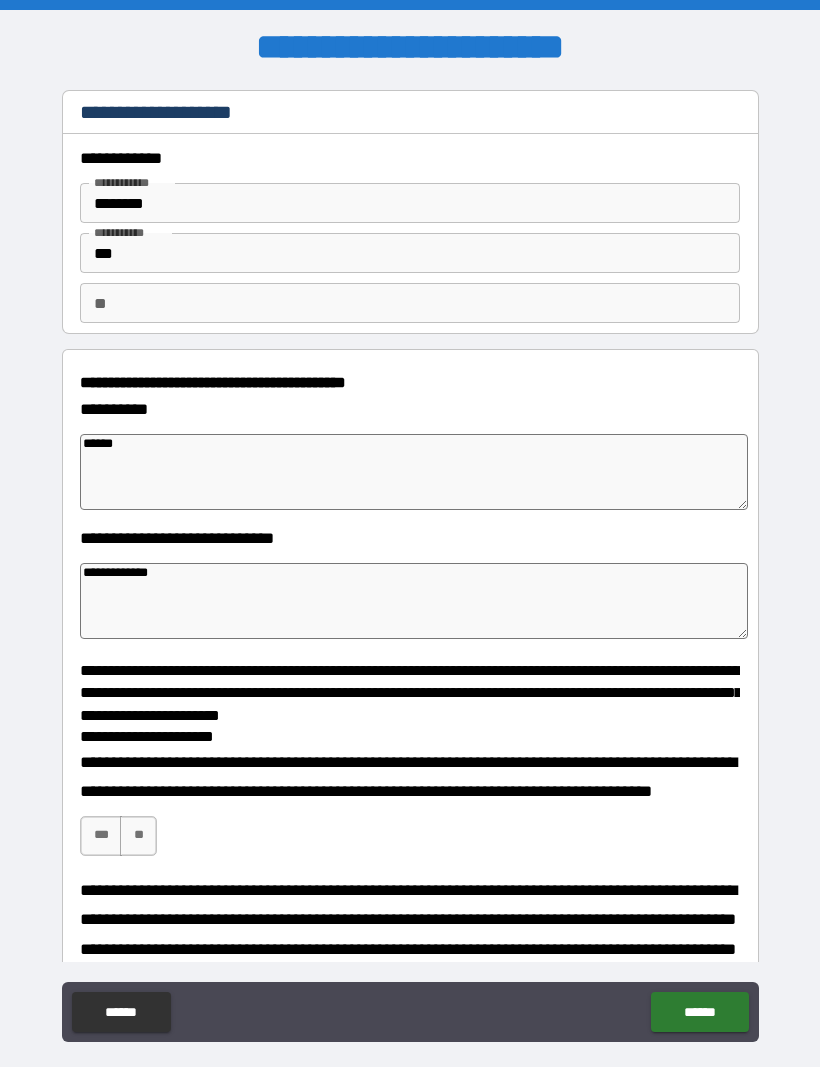 type on "*" 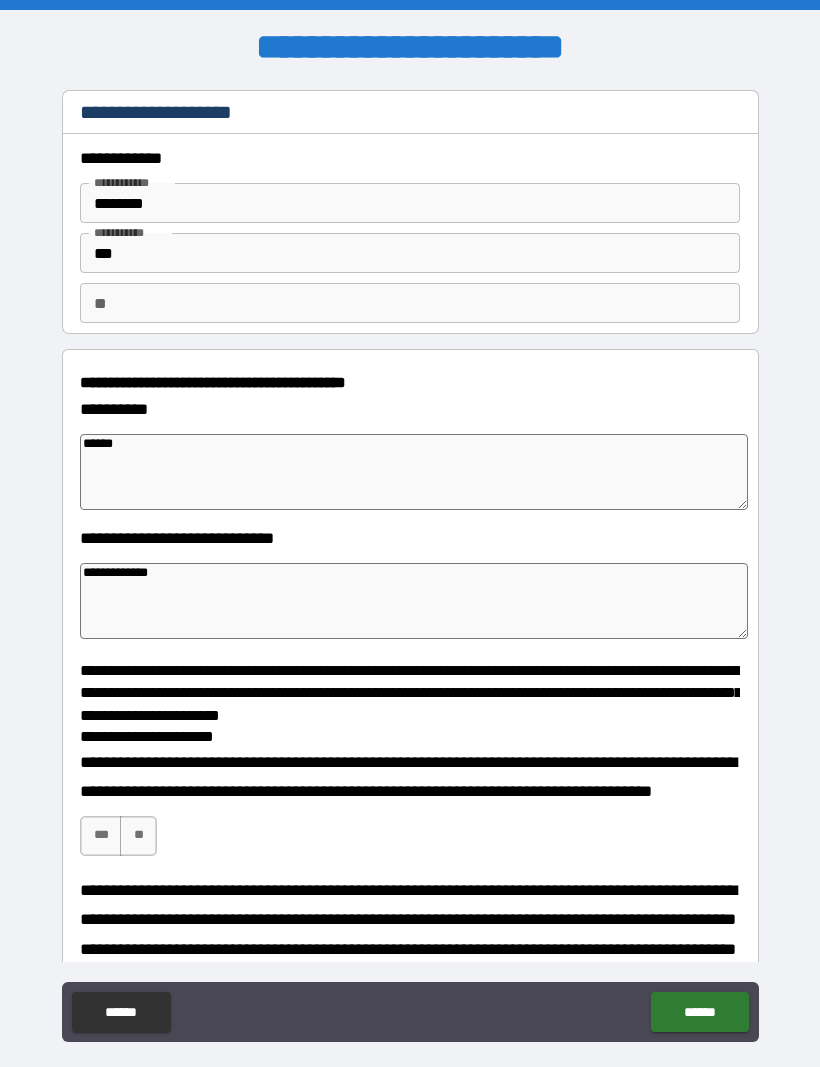 type on "**********" 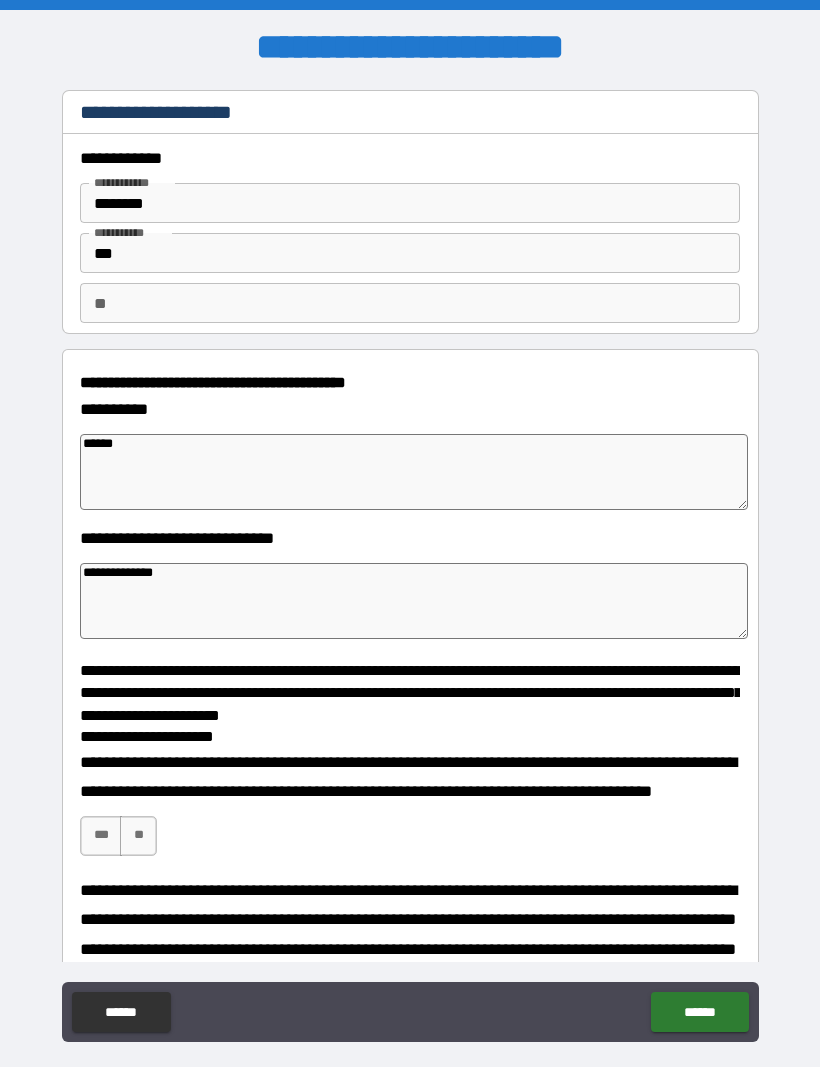 type on "*" 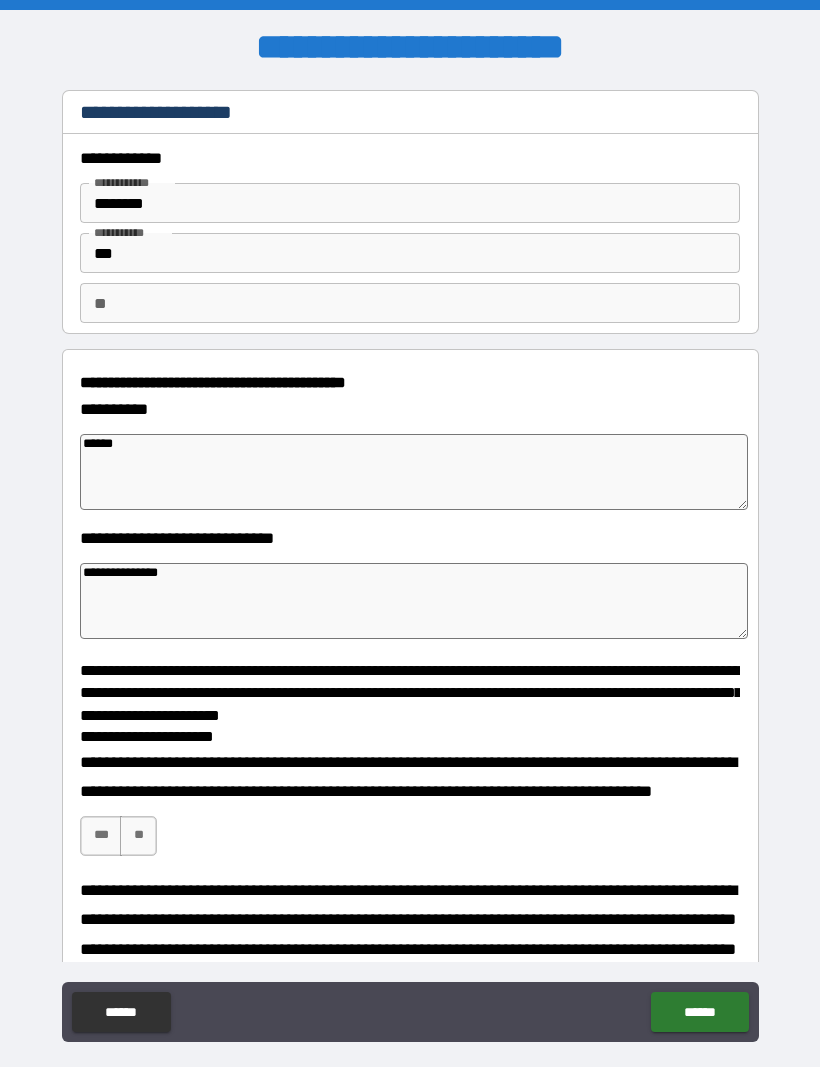 type on "*" 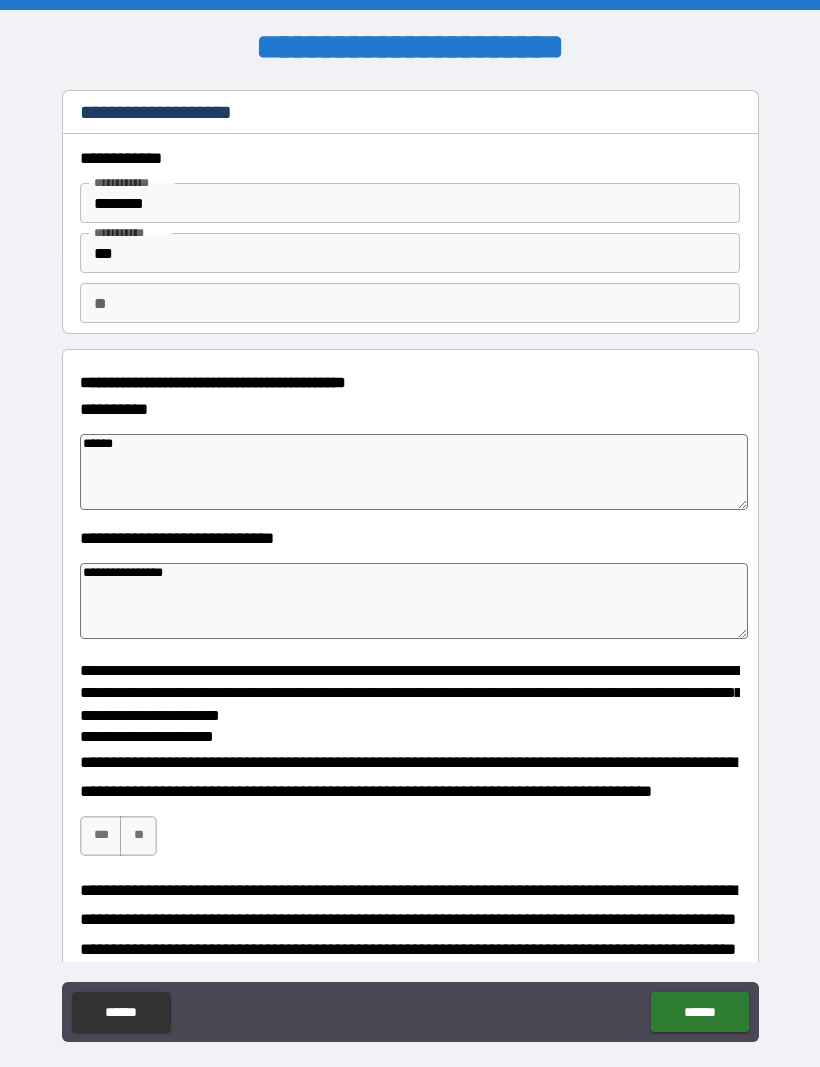 type on "*" 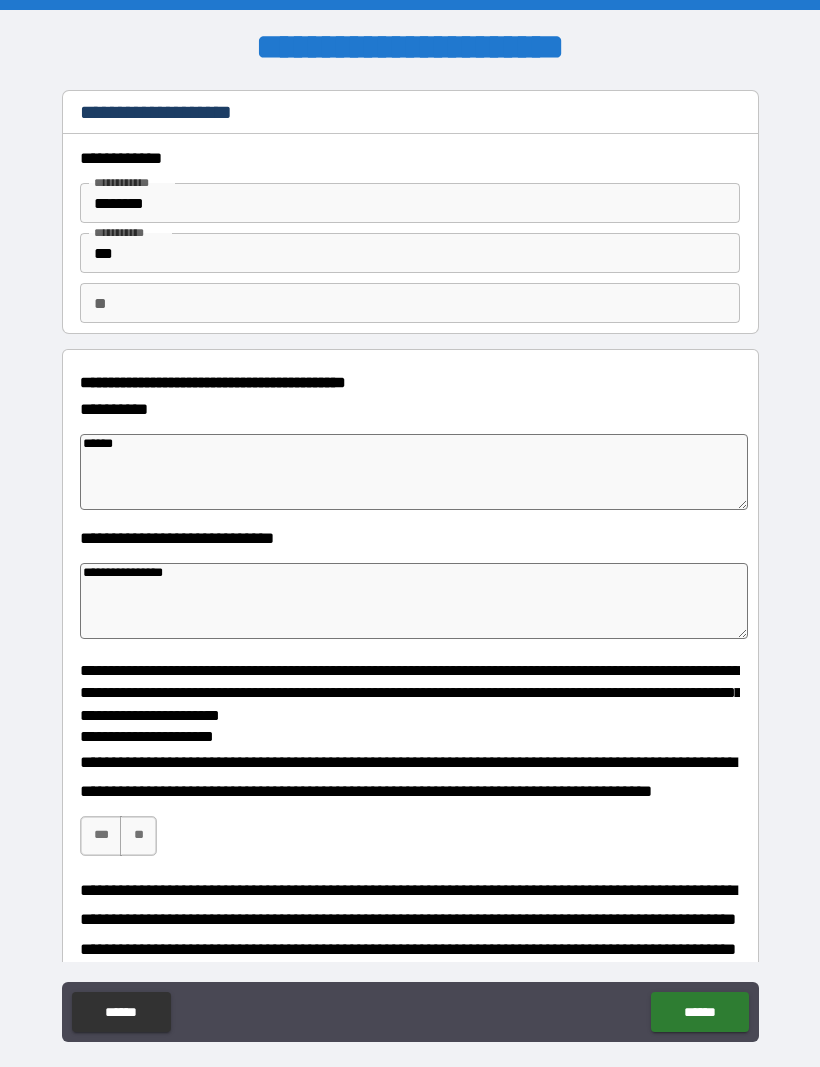 type on "*" 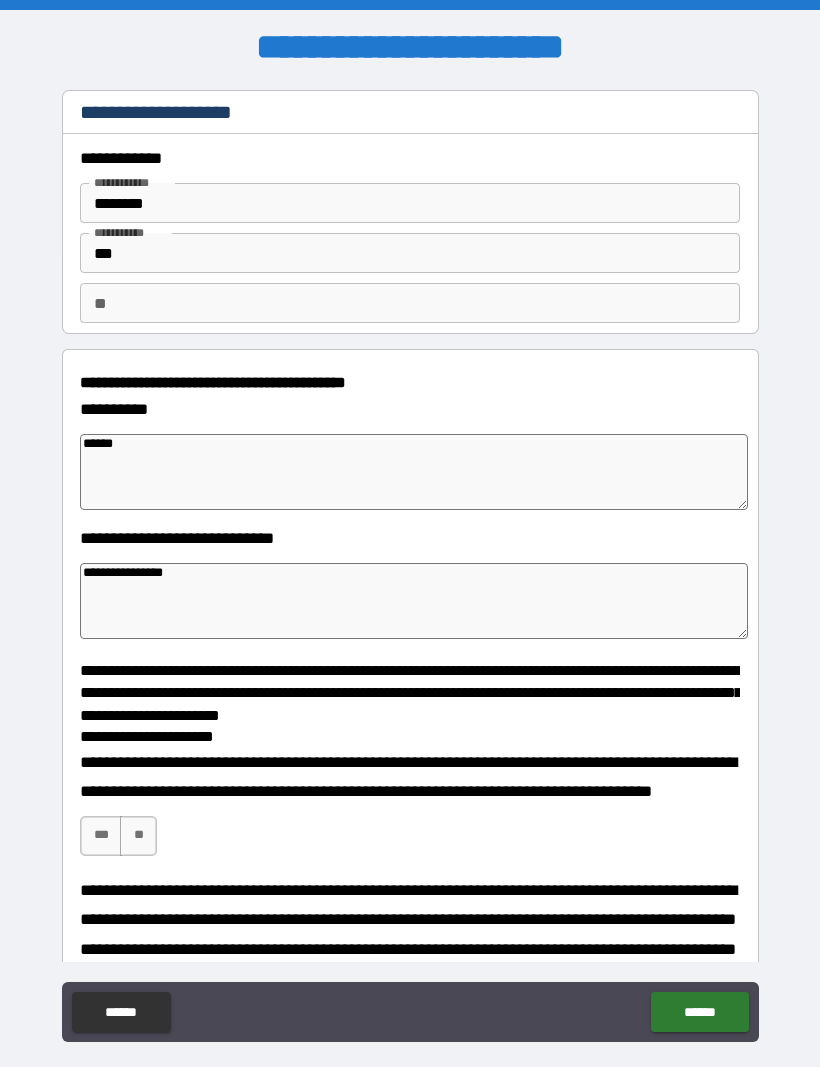 type on "**********" 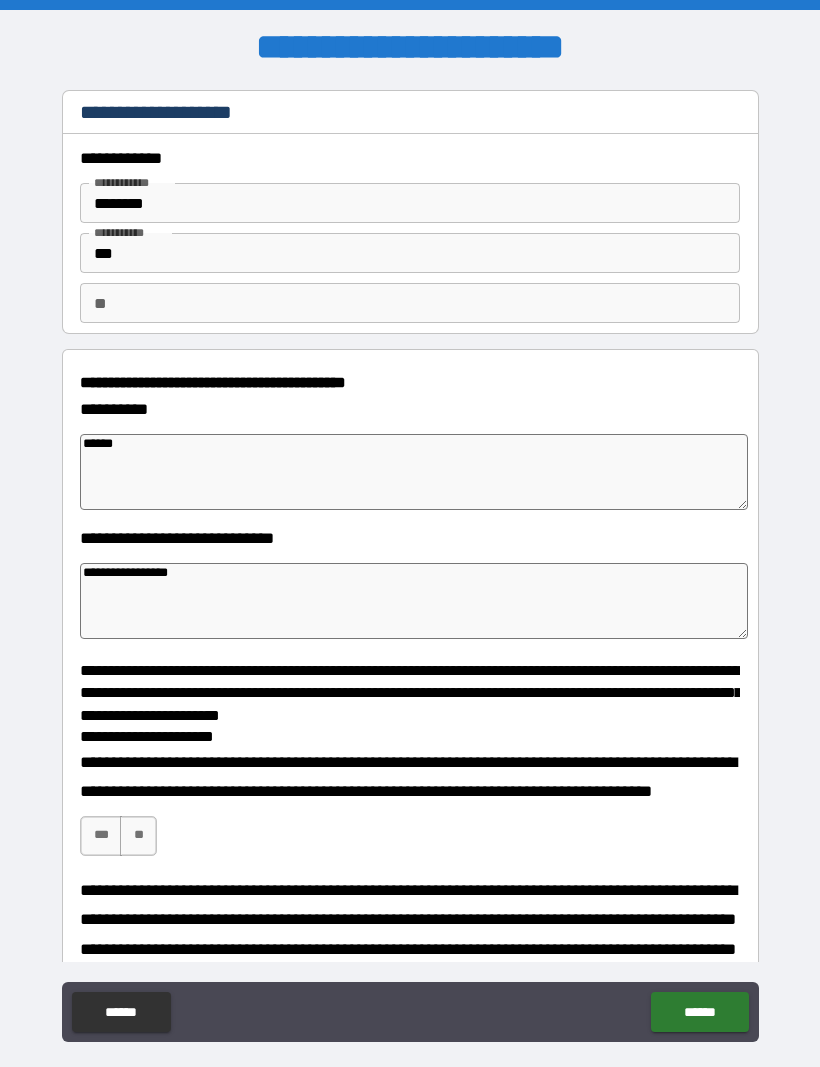 type on "*" 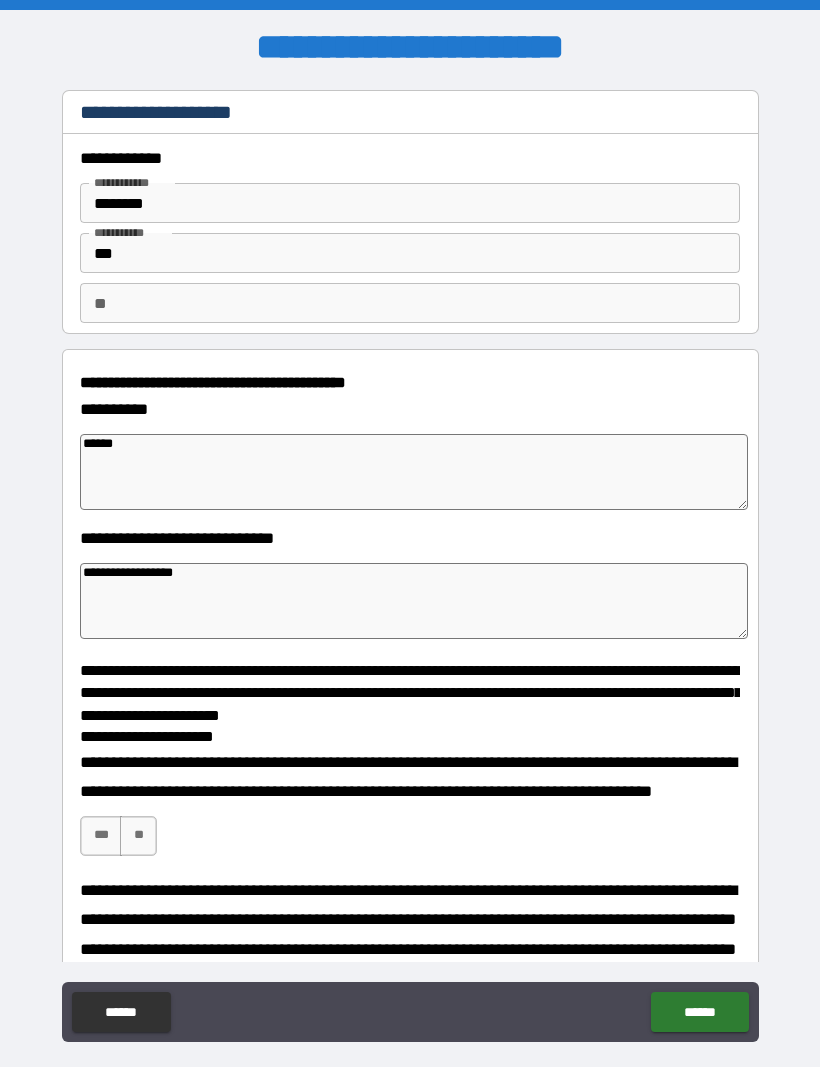 type on "*" 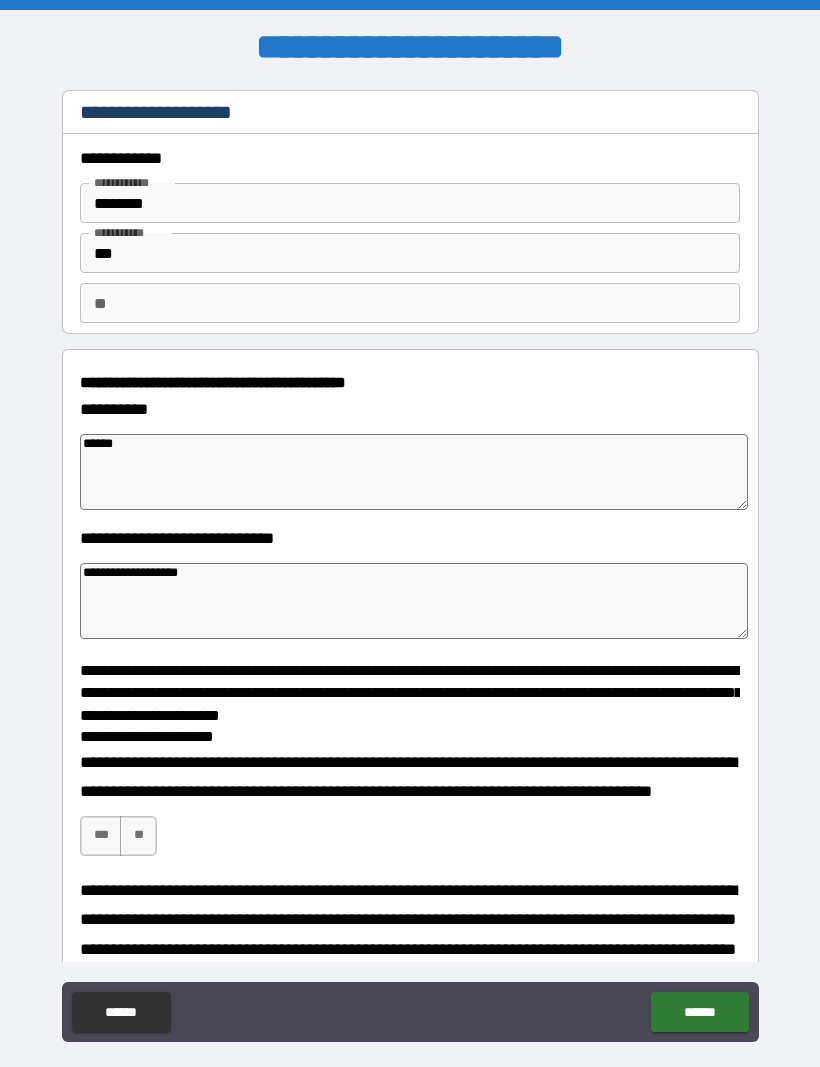 type on "*" 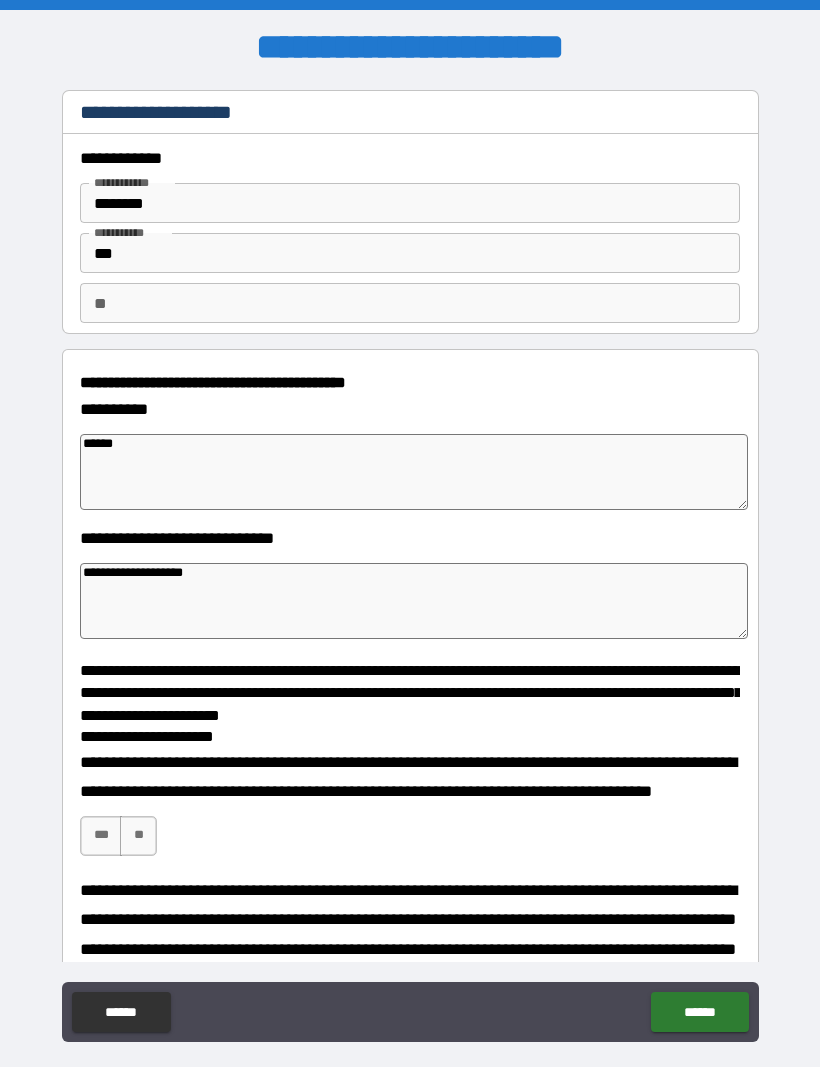 type on "*" 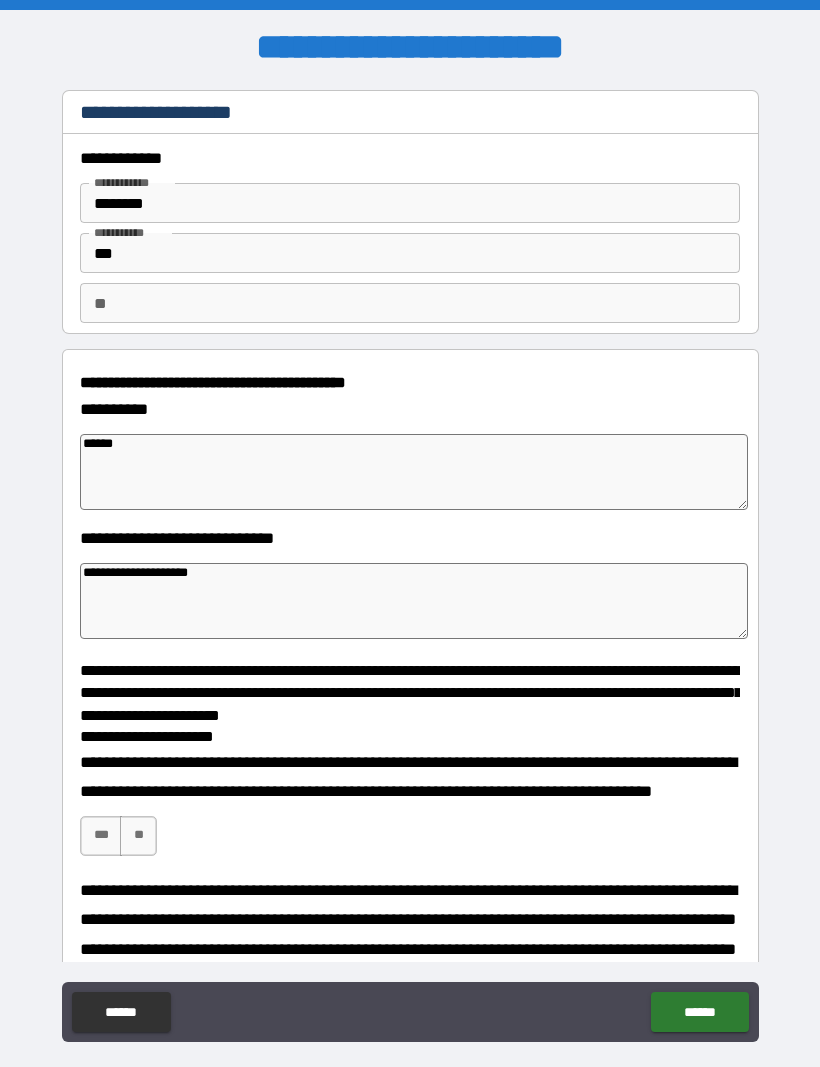 type on "*" 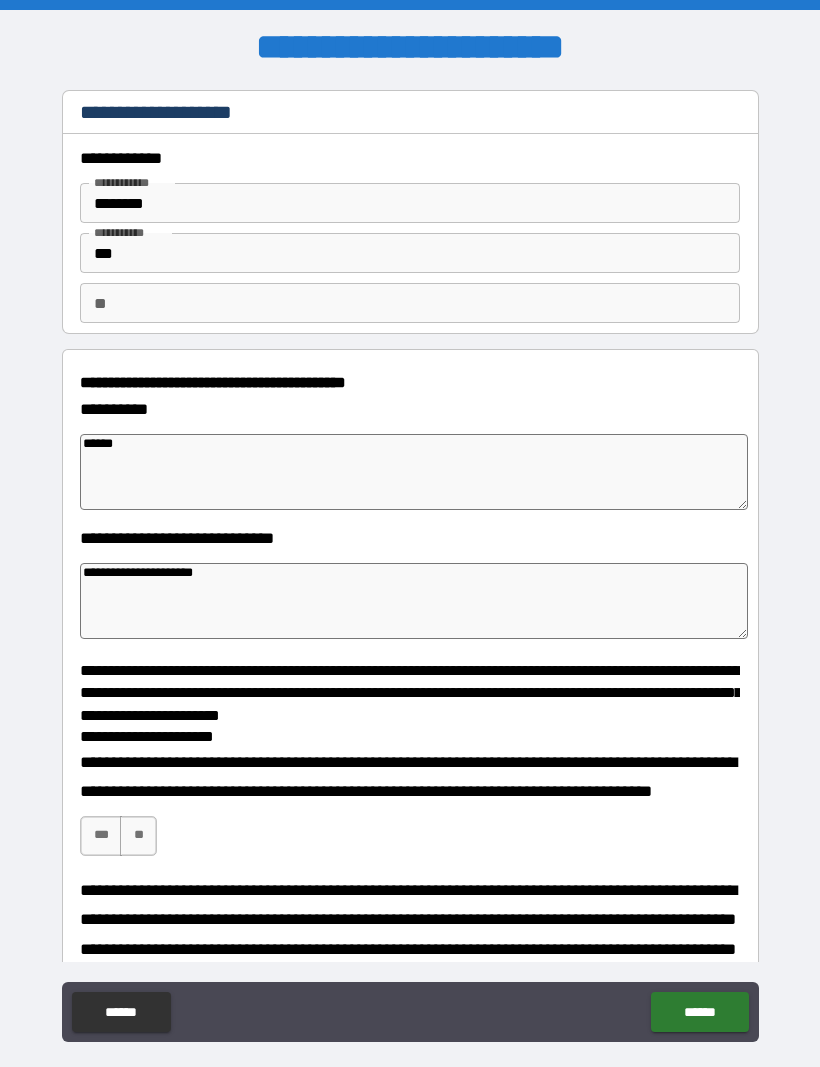 type on "*" 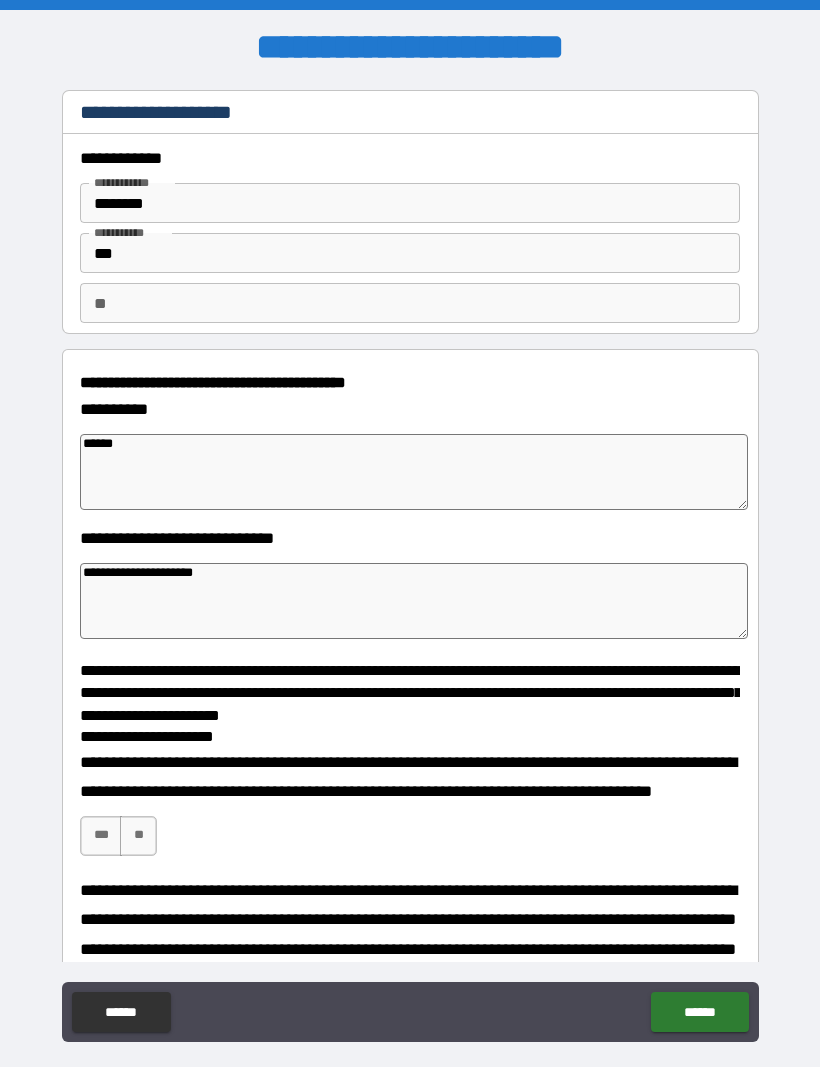 type on "**********" 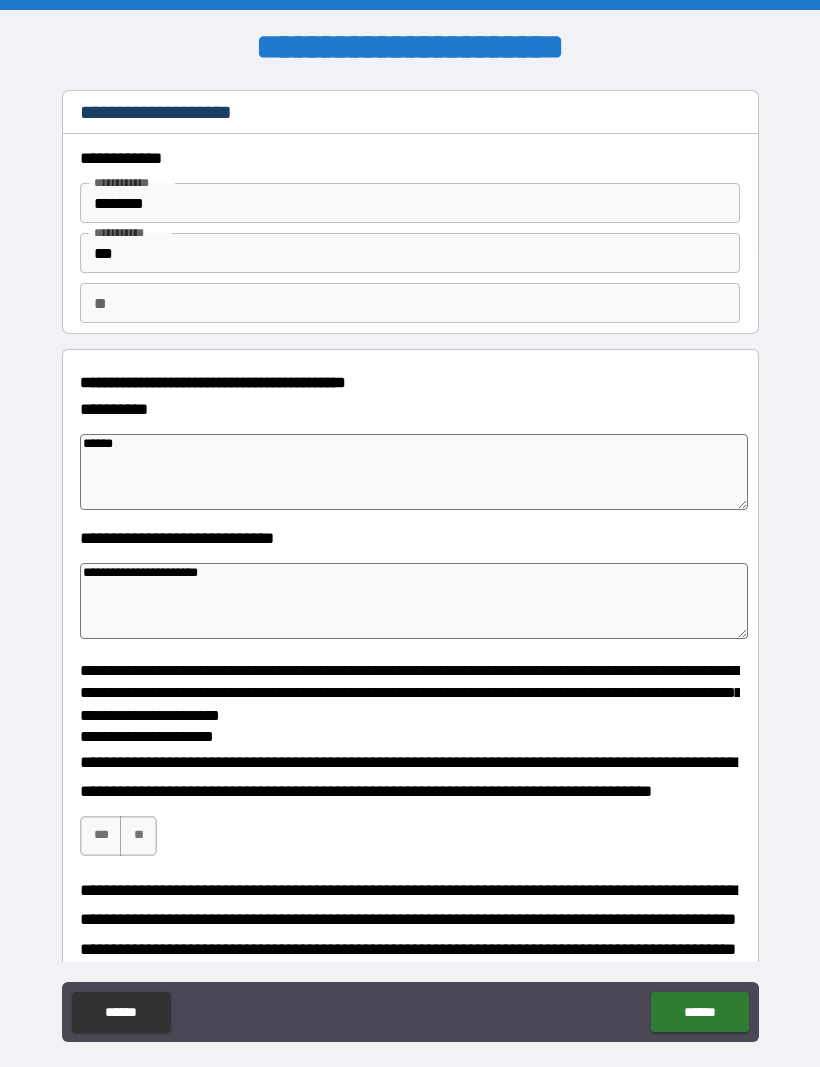 type on "*" 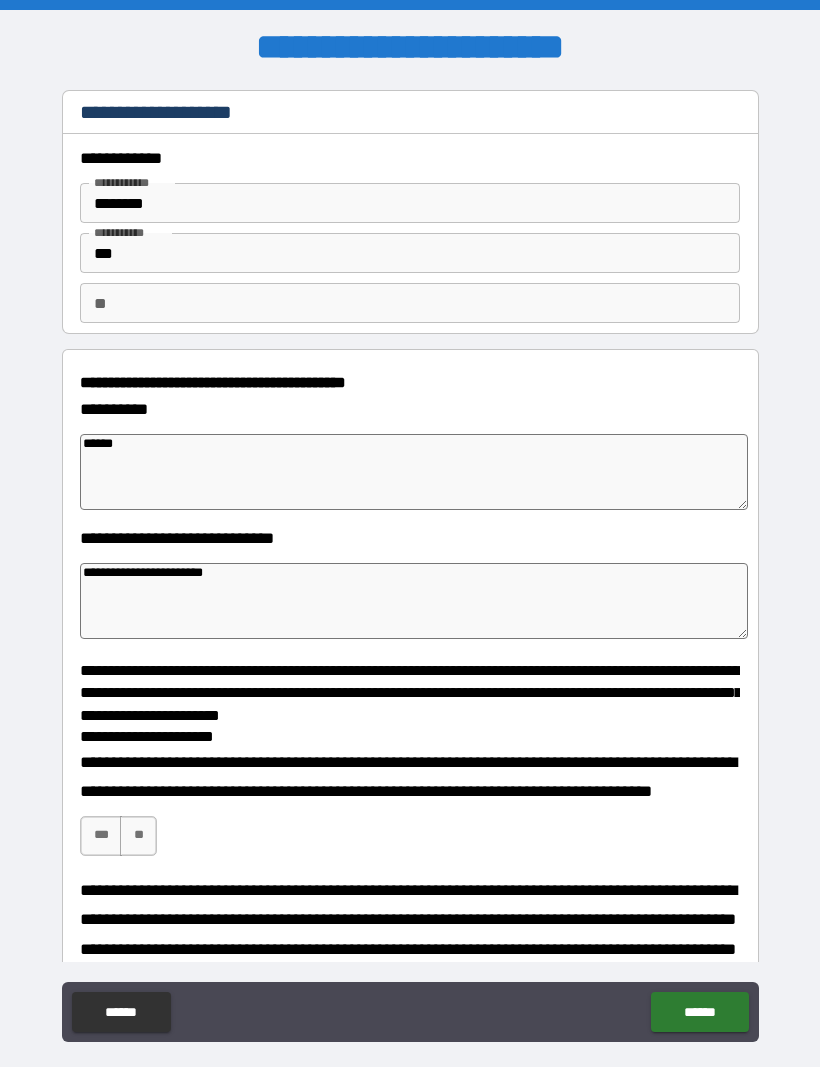 type on "*" 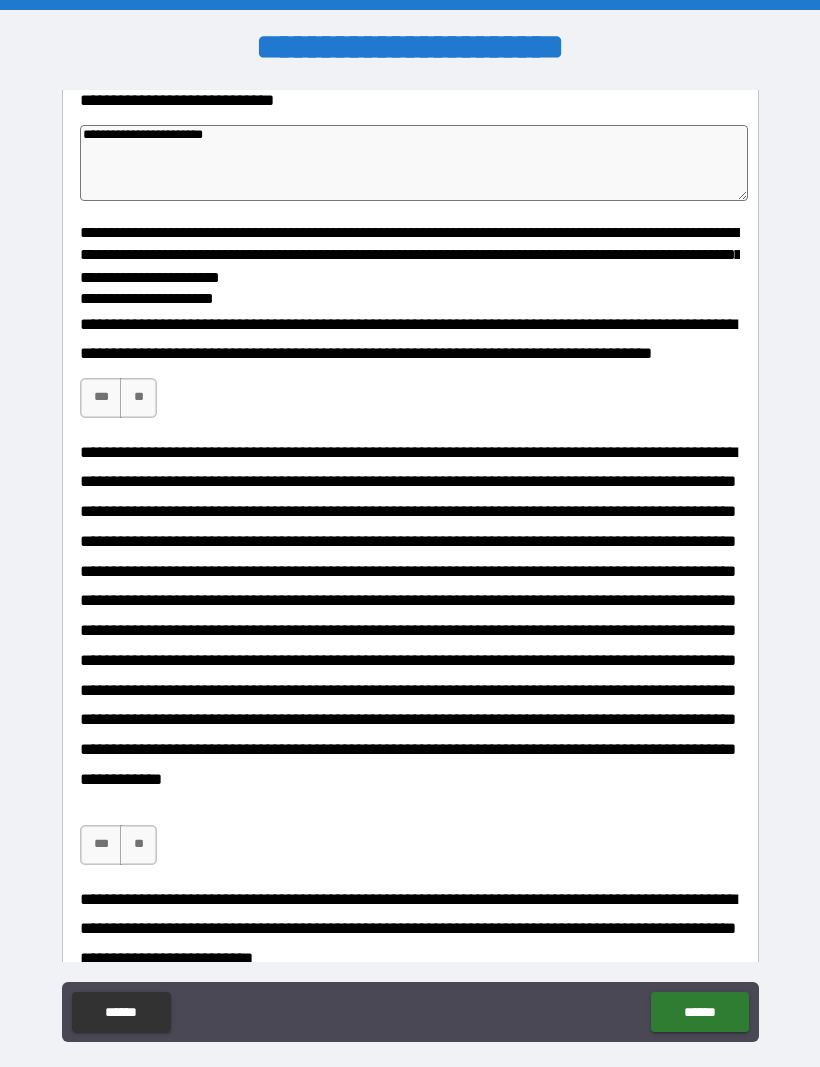 scroll, scrollTop: 470, scrollLeft: 0, axis: vertical 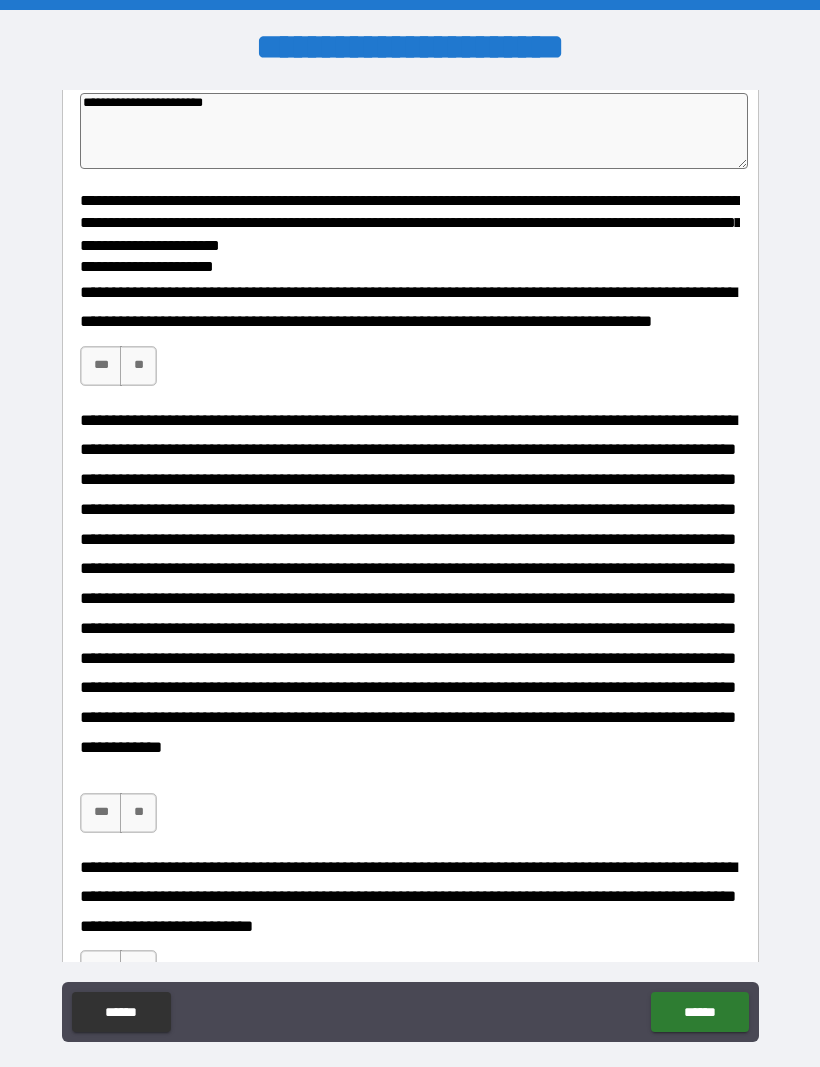 type on "**********" 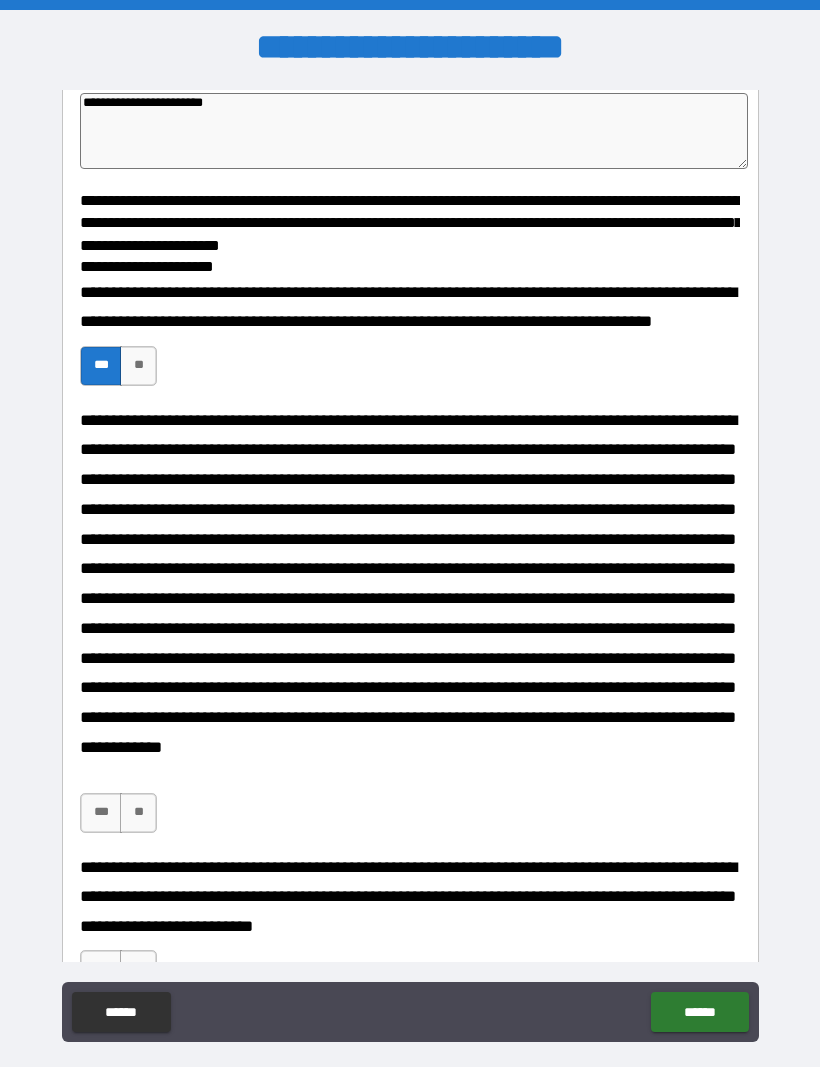 type on "*" 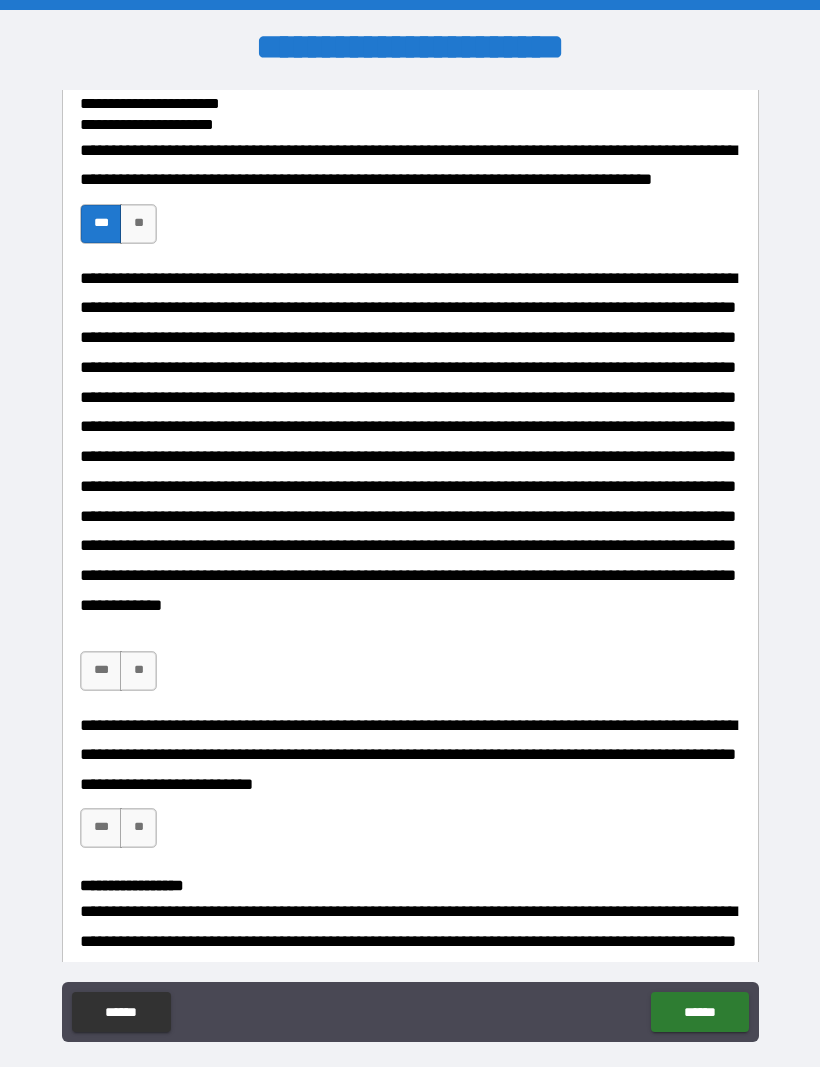 scroll, scrollTop: 614, scrollLeft: 0, axis: vertical 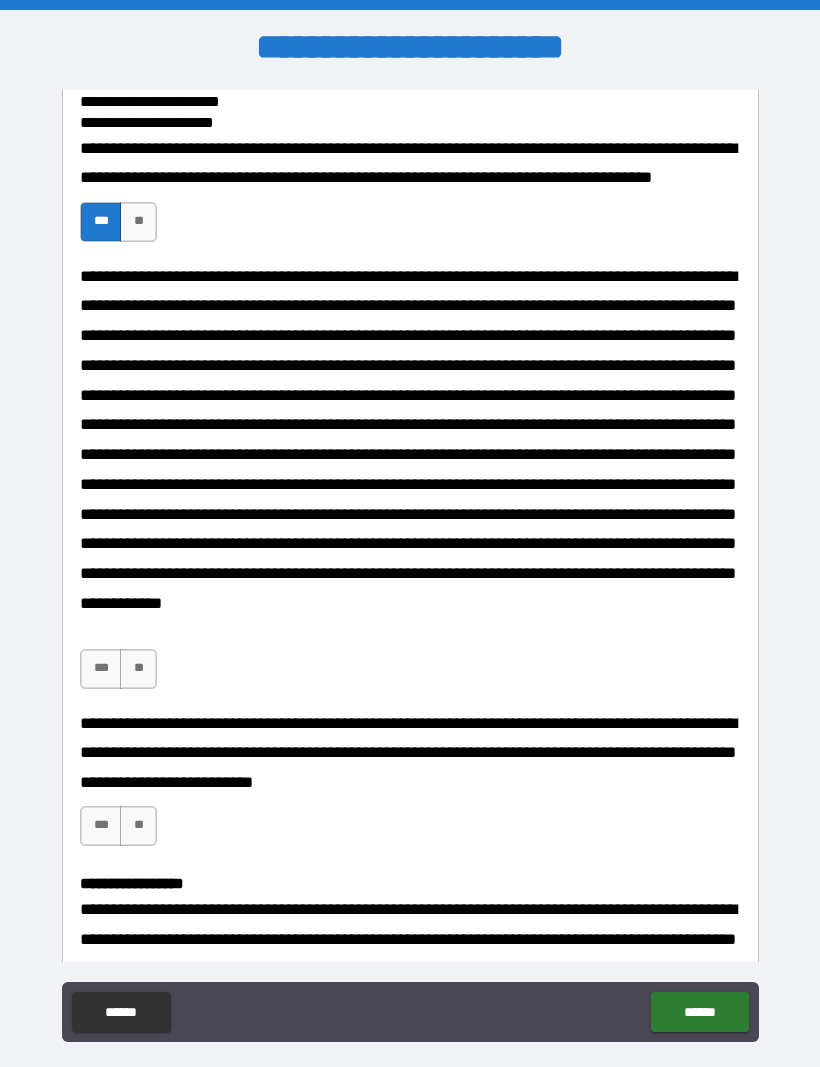 click on "***" at bounding box center [101, 669] 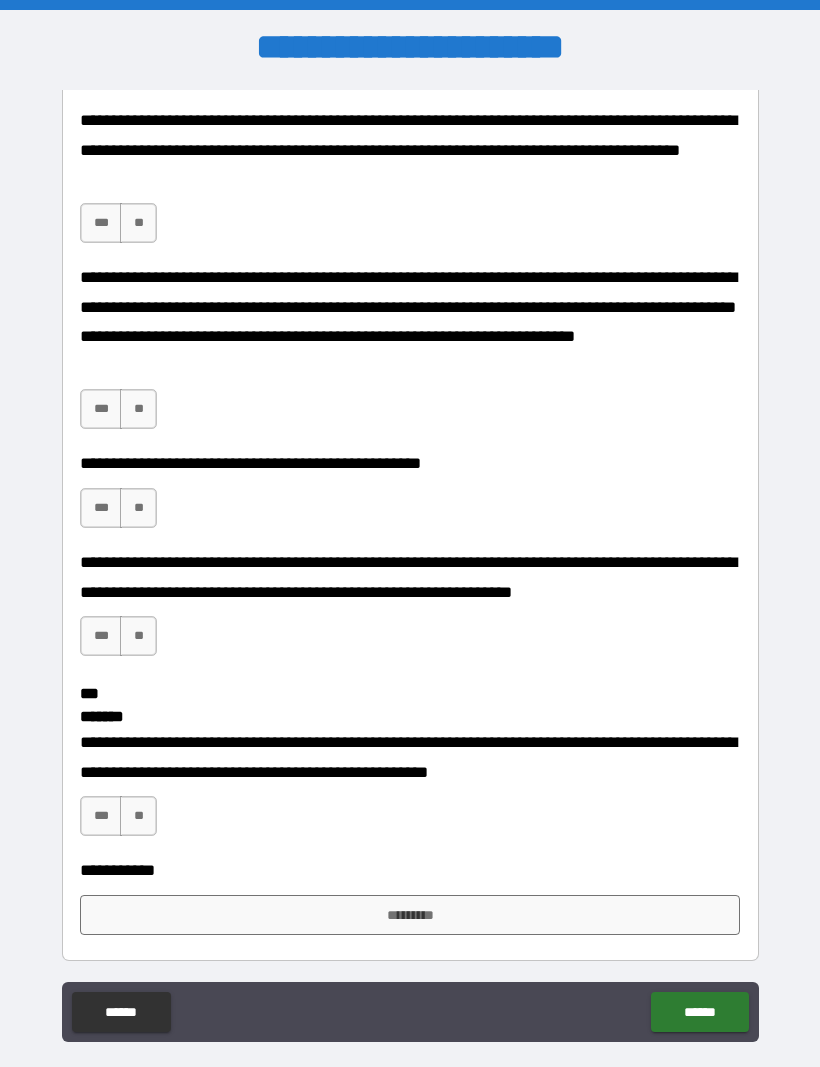 scroll, scrollTop: 2553, scrollLeft: 0, axis: vertical 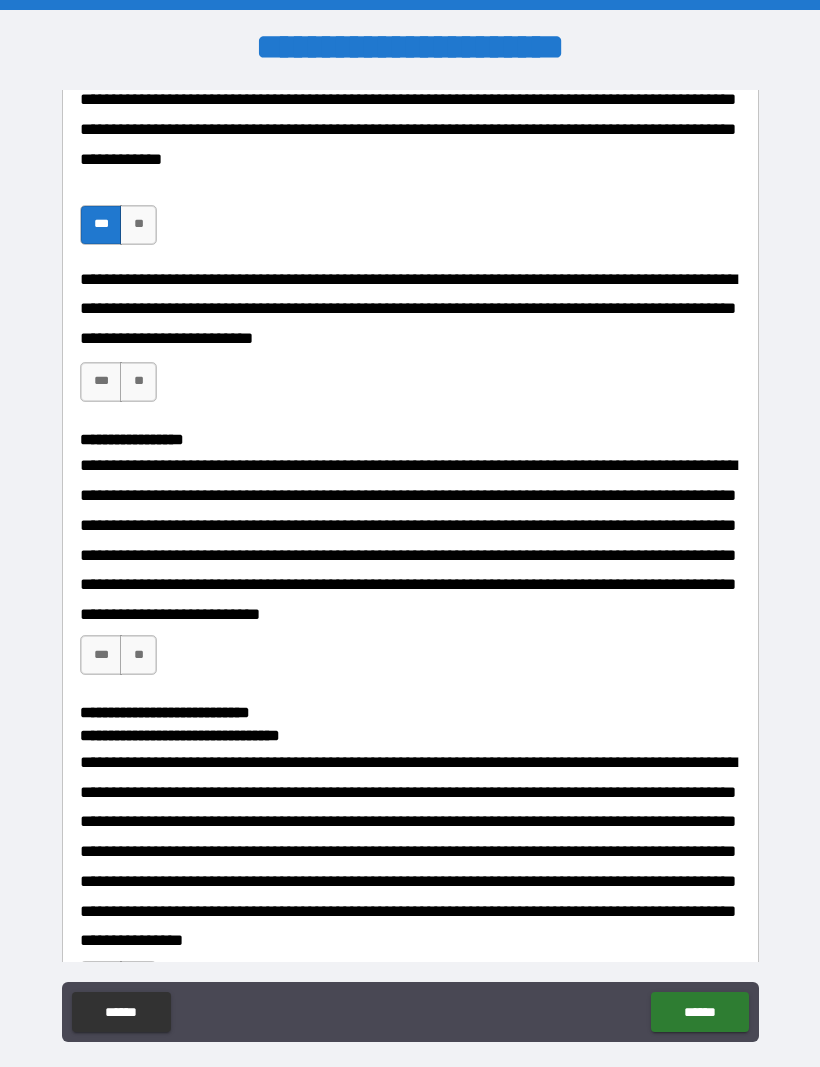 click on "***" at bounding box center [101, 382] 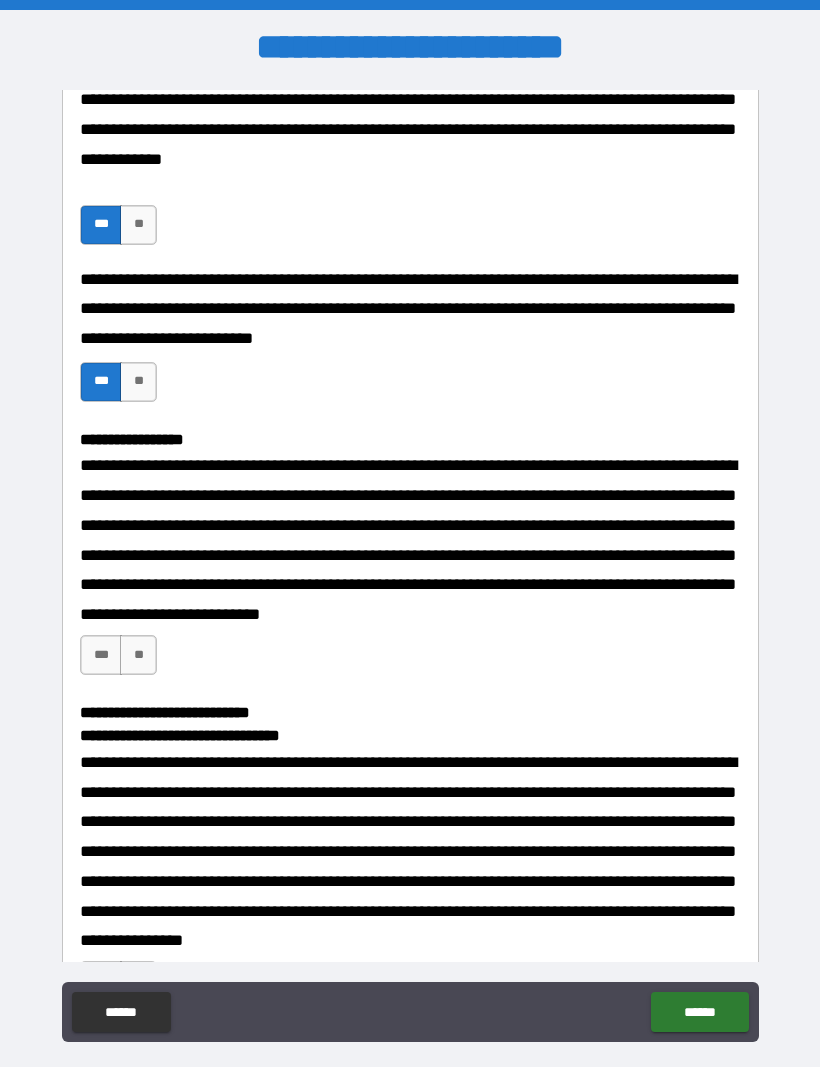 type on "*" 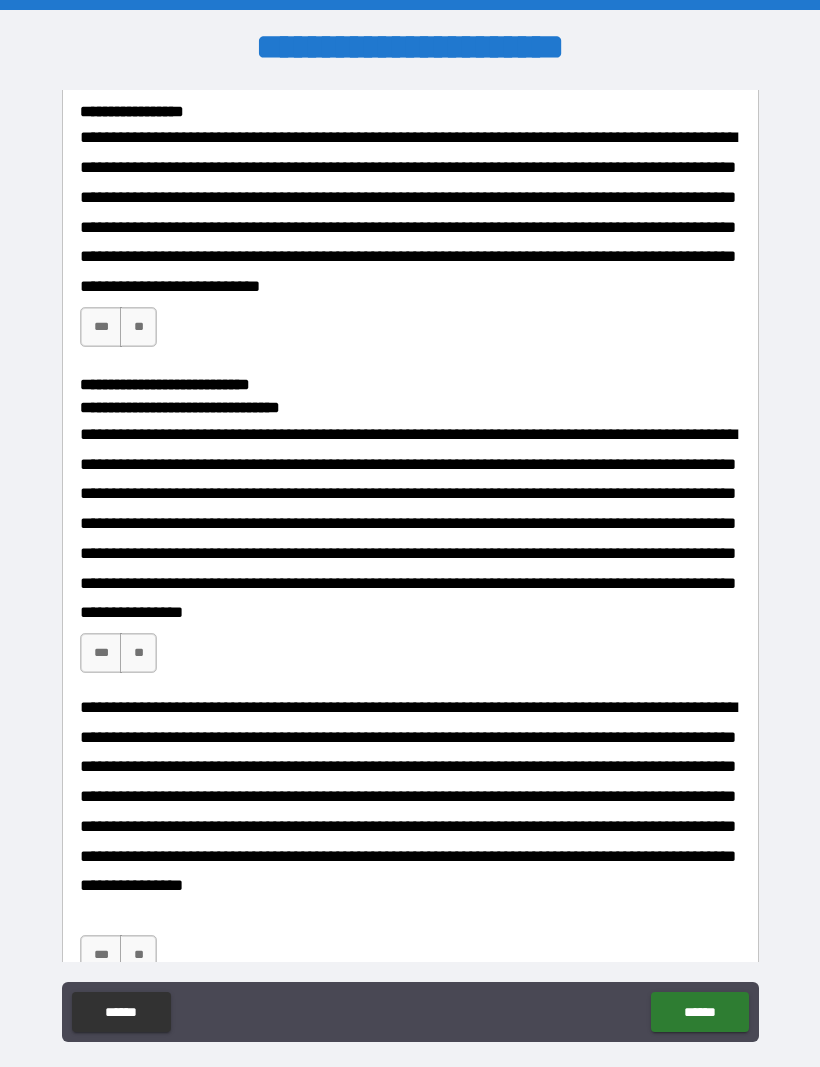 scroll, scrollTop: 1394, scrollLeft: 0, axis: vertical 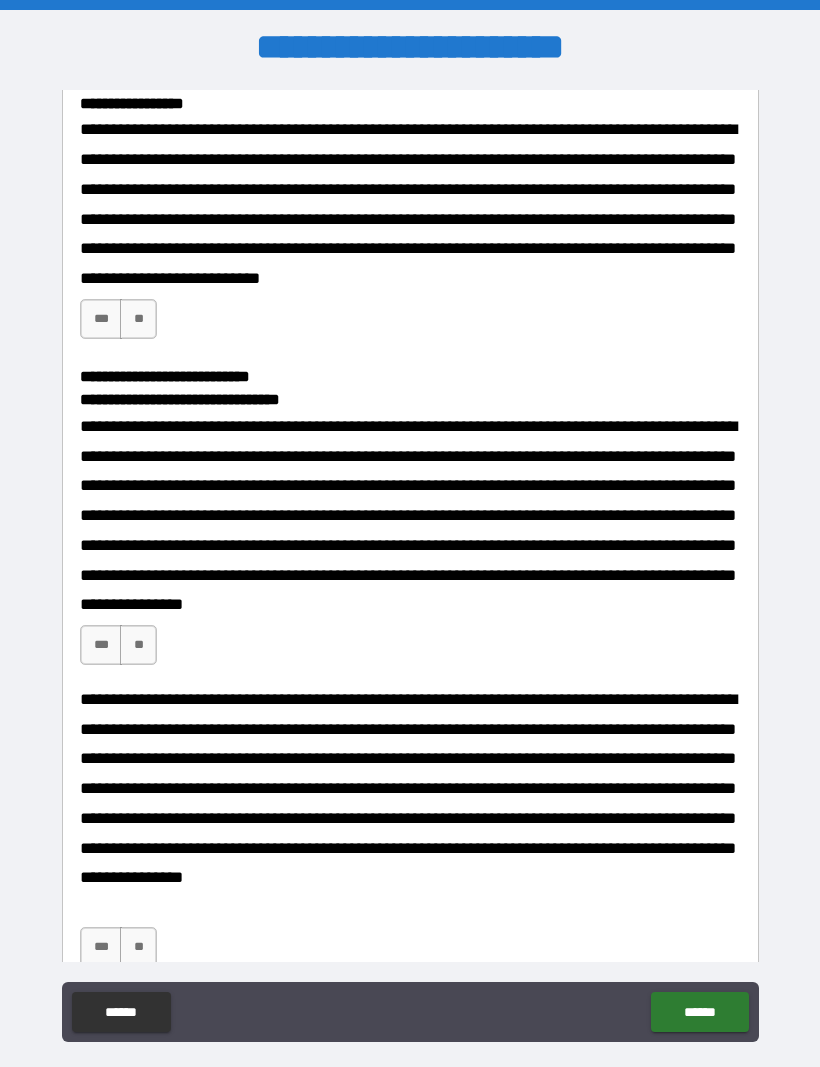 click on "***" at bounding box center (101, 319) 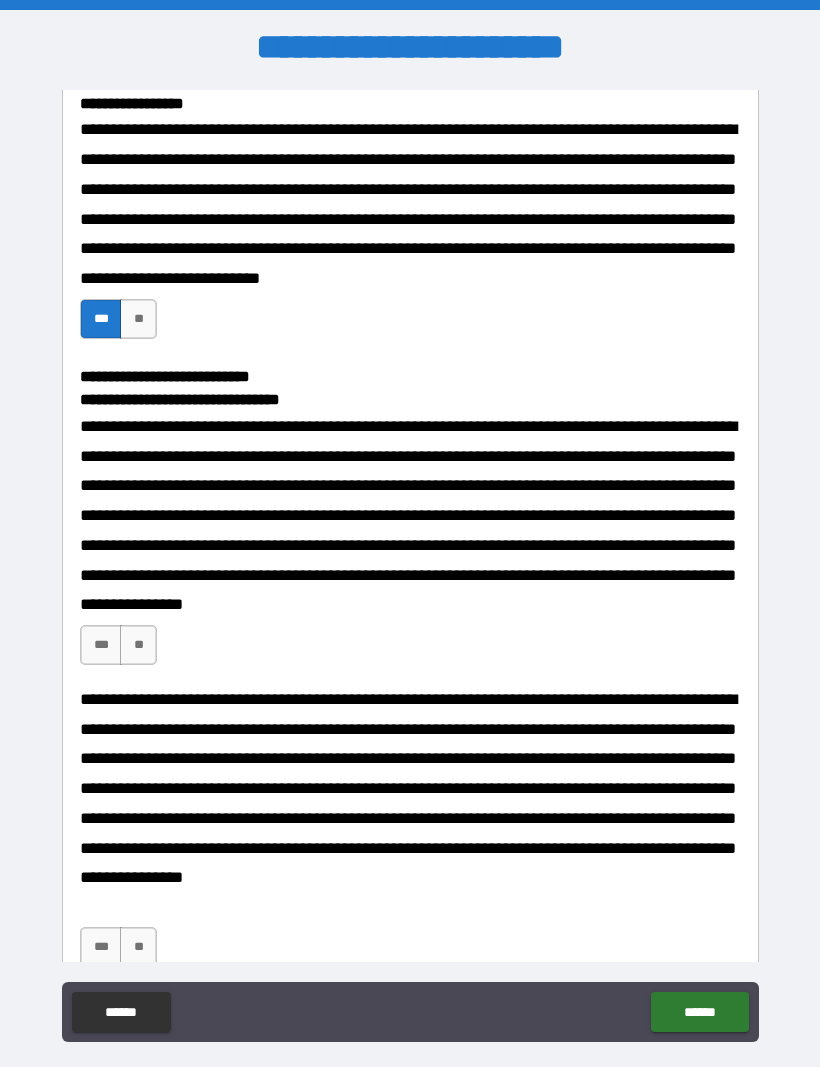 type on "*" 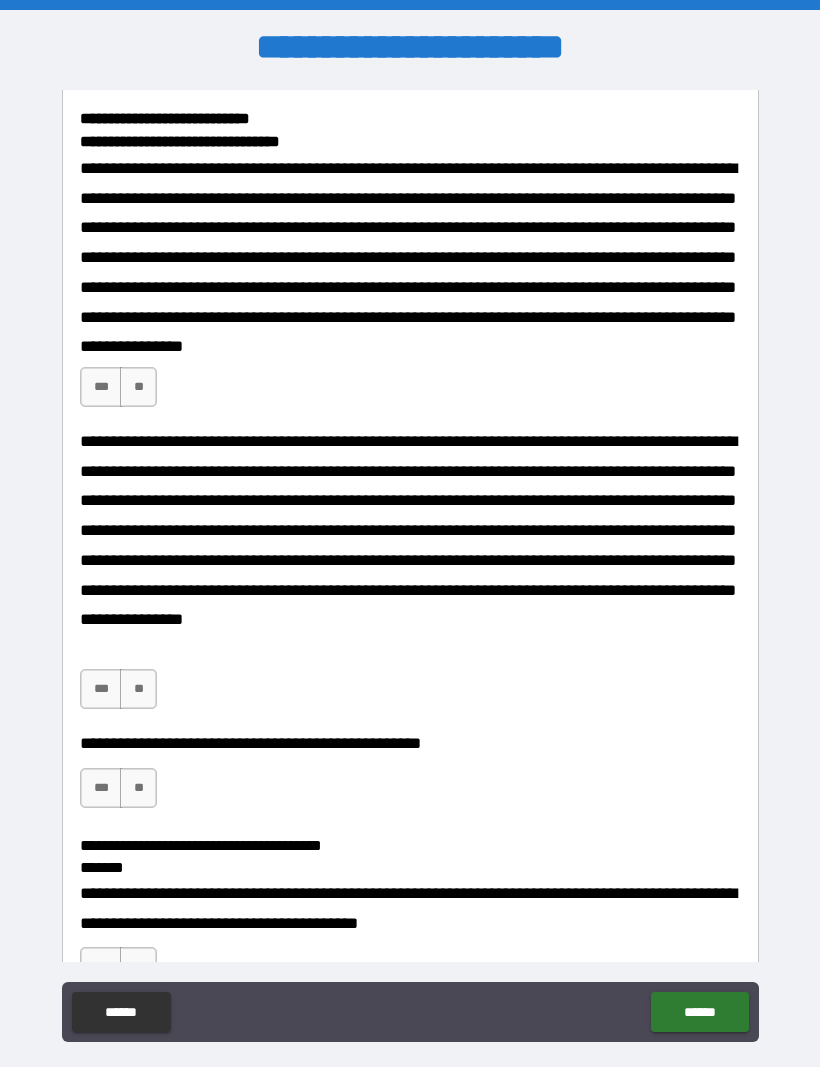 scroll, scrollTop: 1653, scrollLeft: 0, axis: vertical 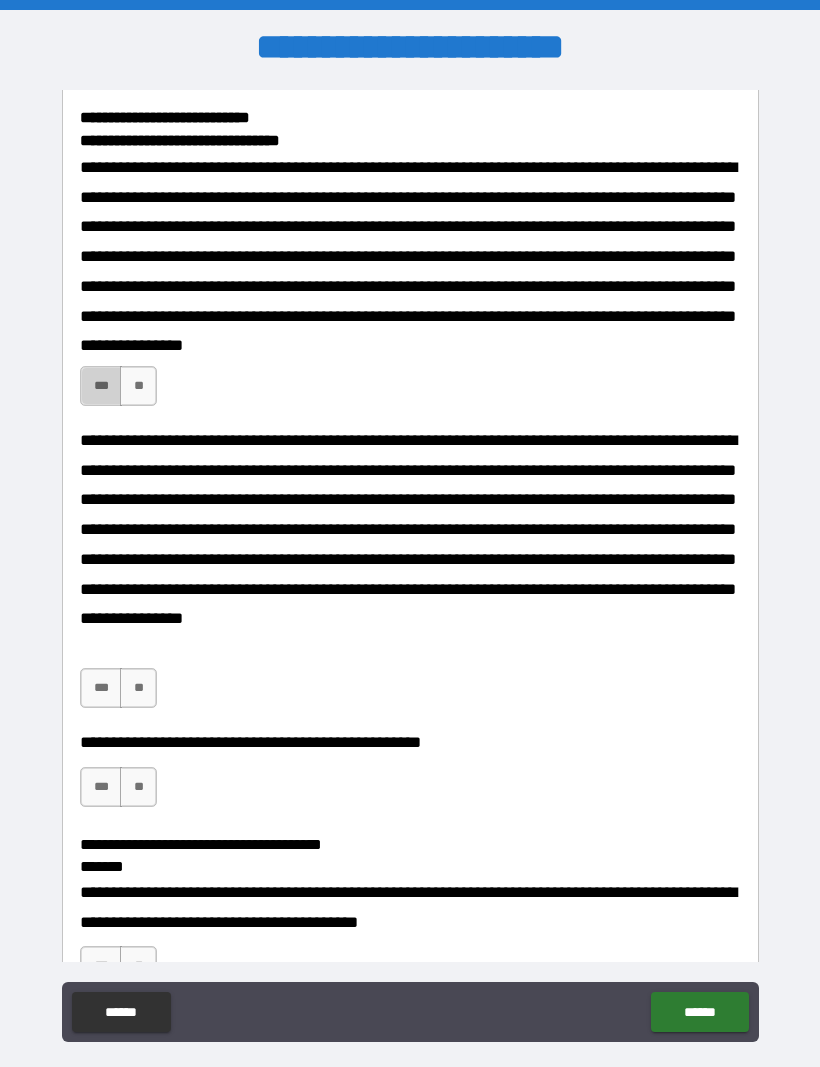 click on "***" at bounding box center (101, 386) 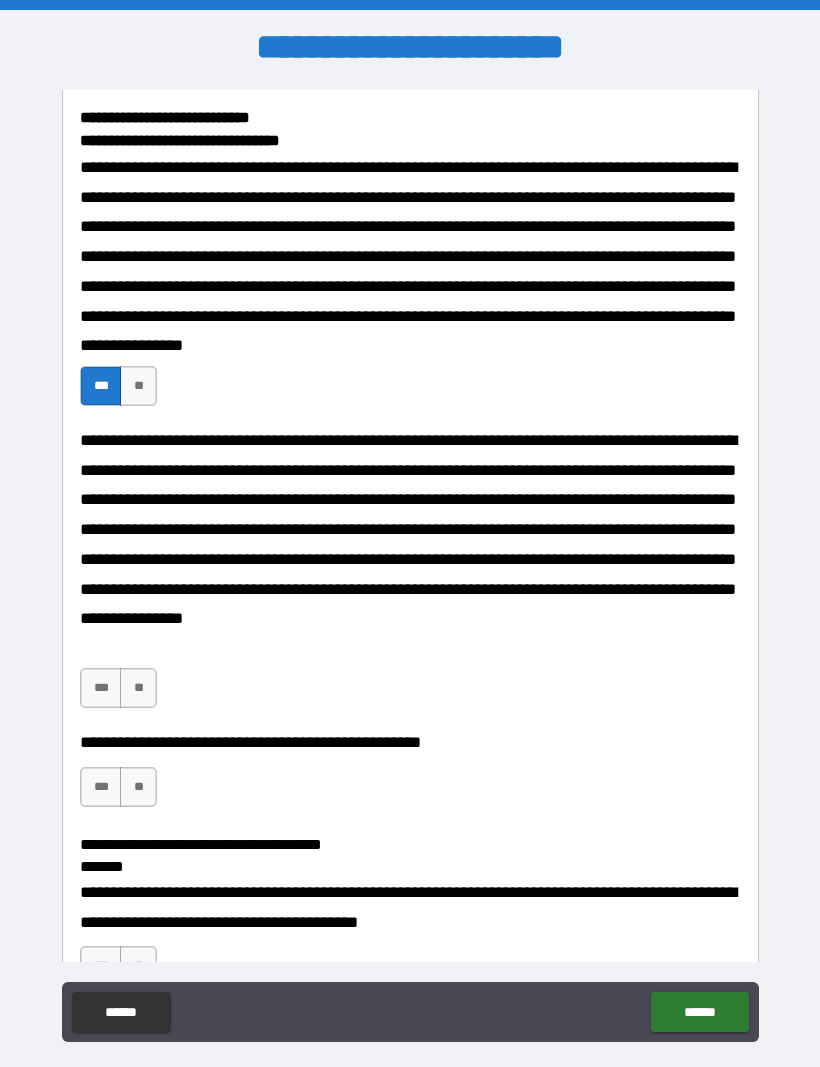 type on "*" 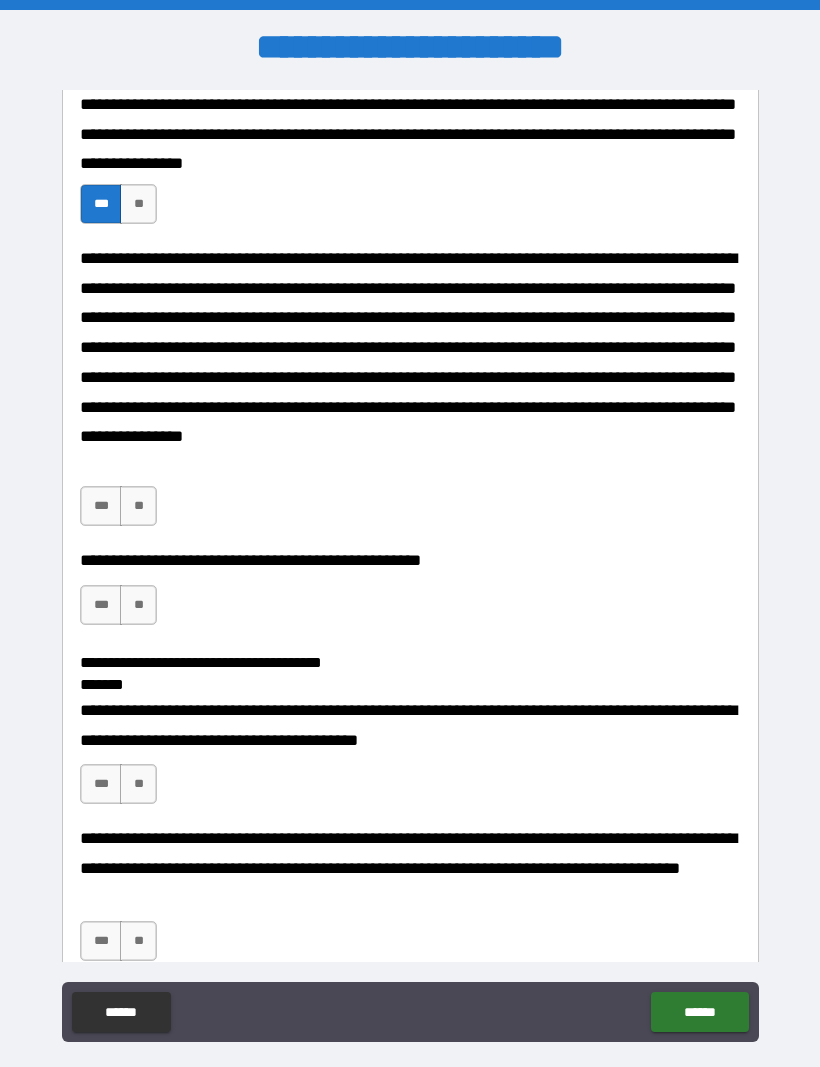 scroll, scrollTop: 1836, scrollLeft: 0, axis: vertical 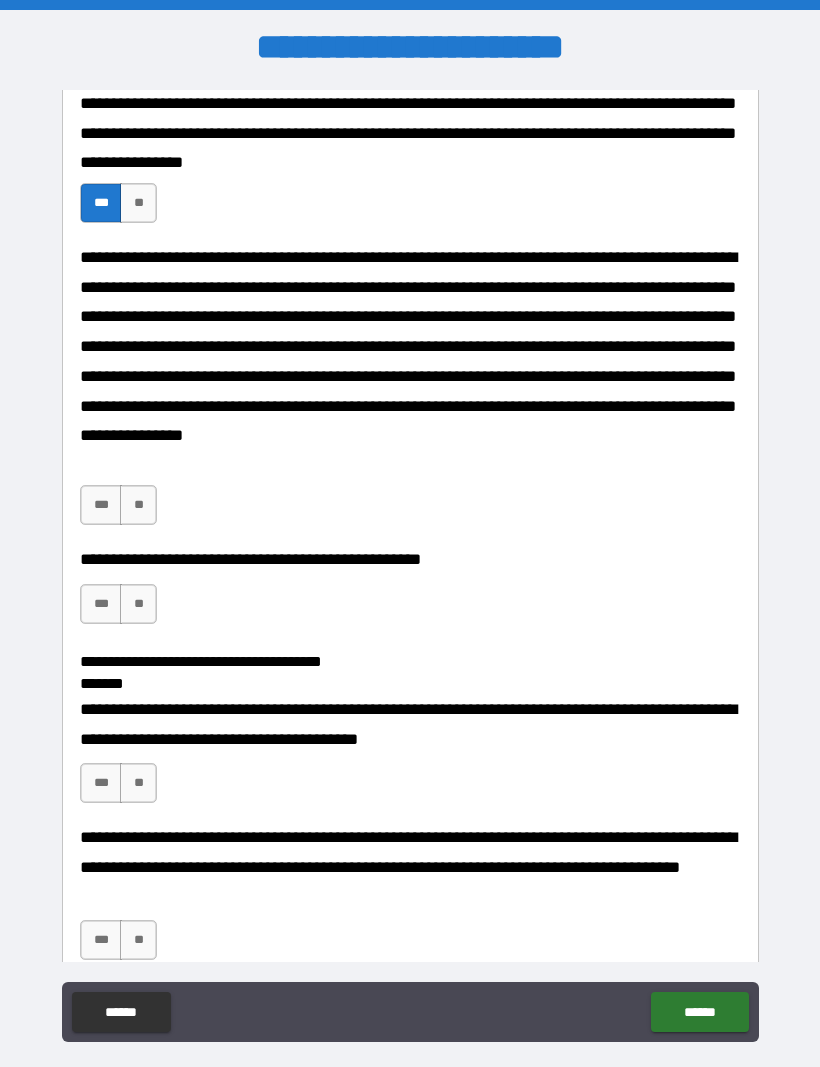 click on "***" at bounding box center [101, 505] 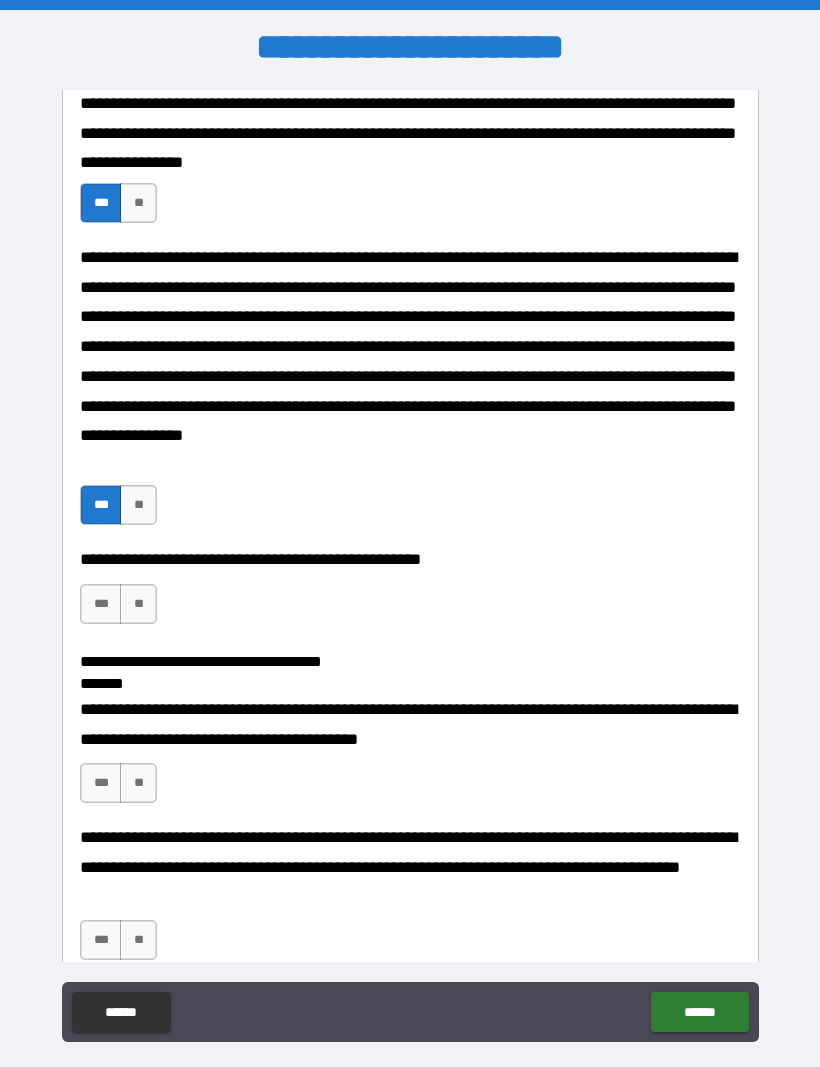 type on "*" 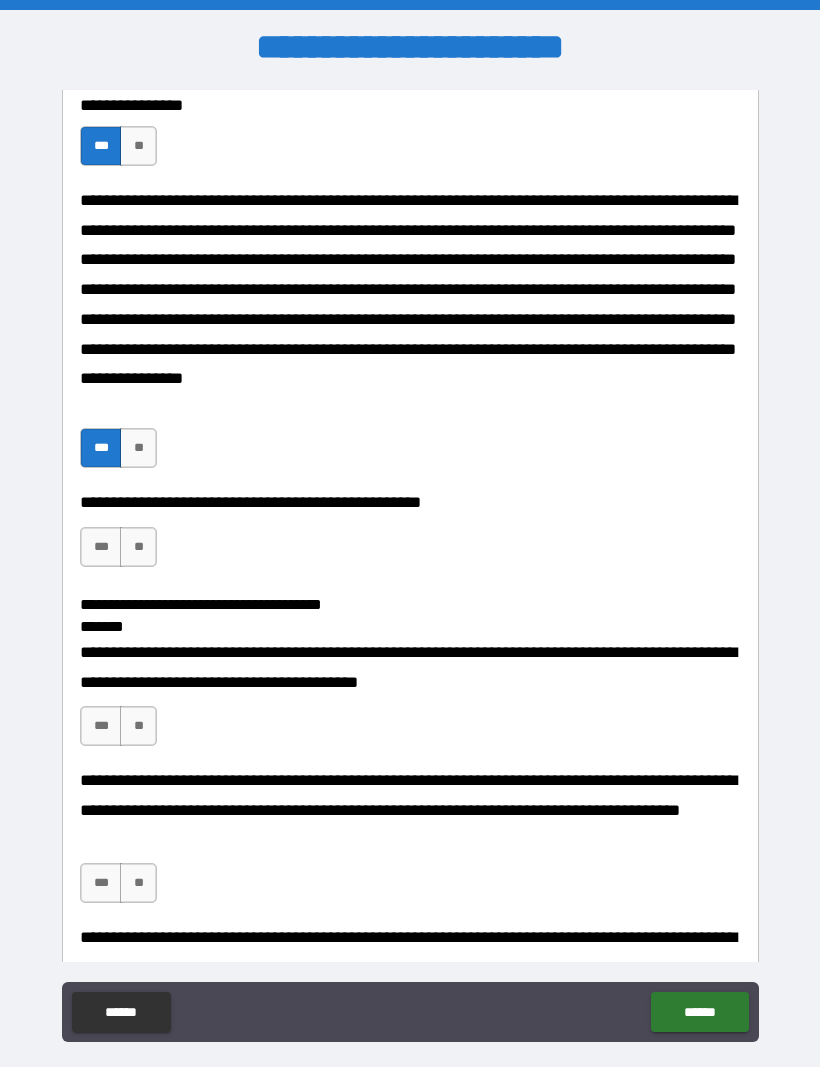 scroll, scrollTop: 1899, scrollLeft: 0, axis: vertical 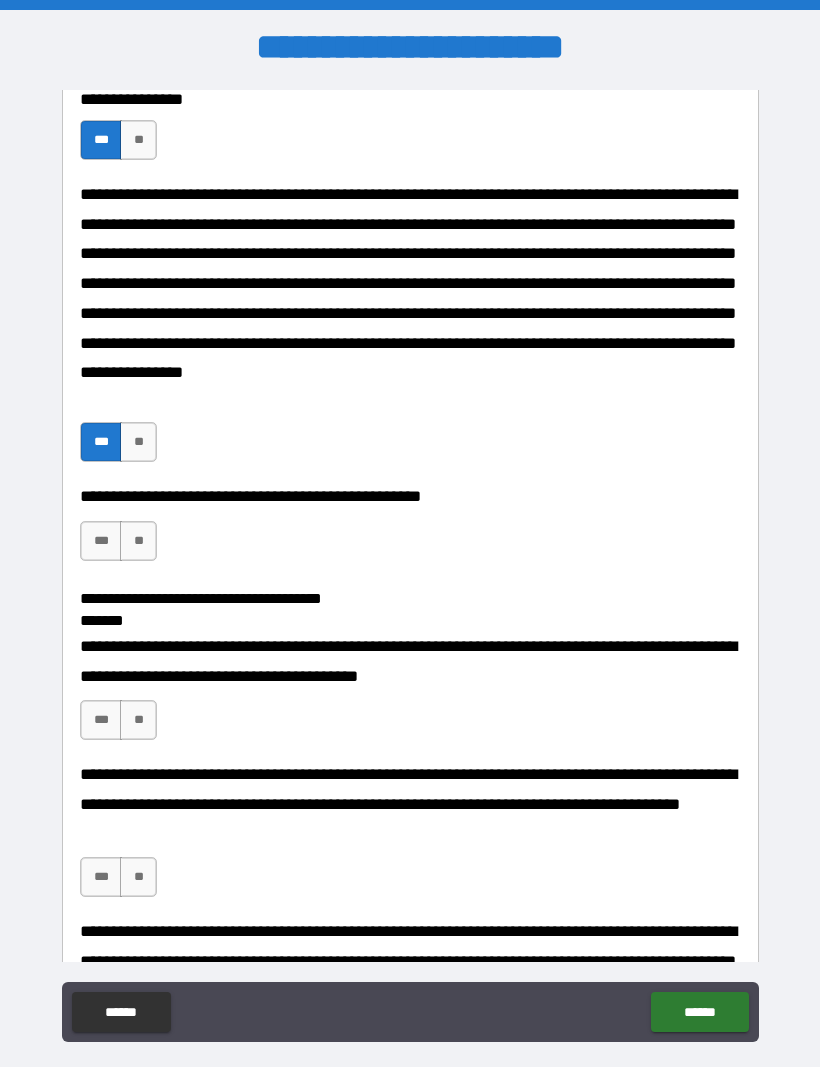 click on "***" at bounding box center (101, 541) 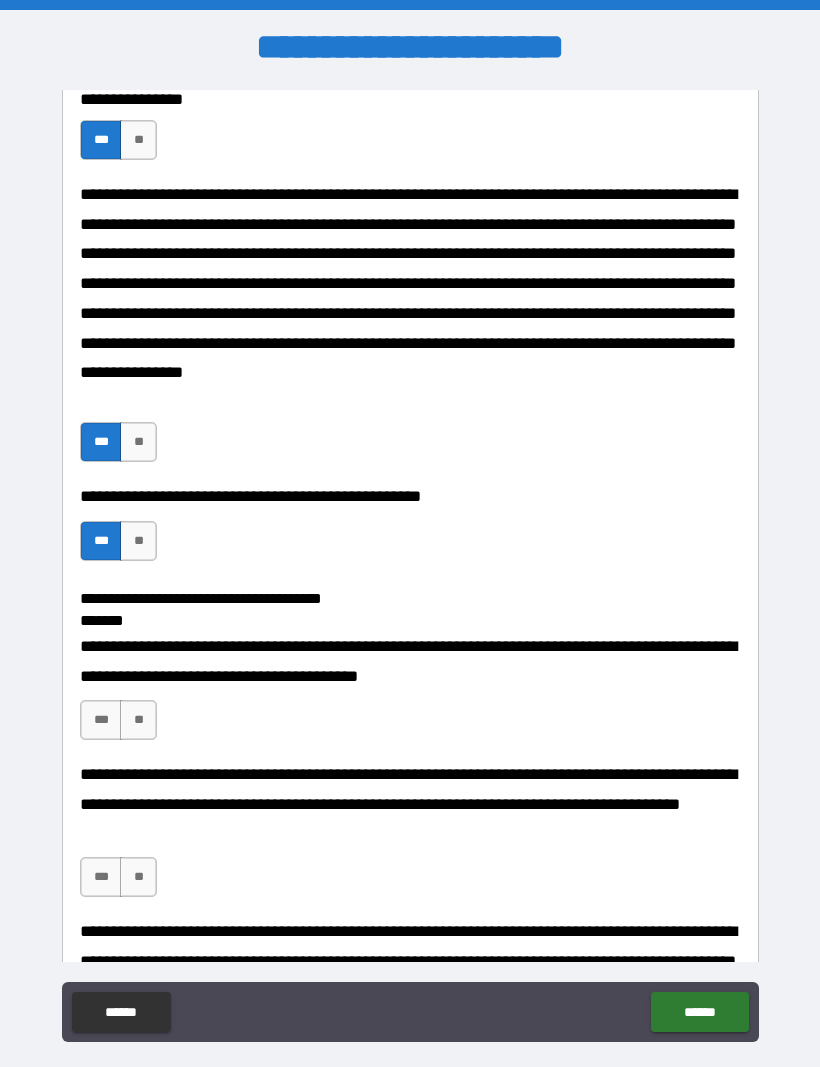 type on "*" 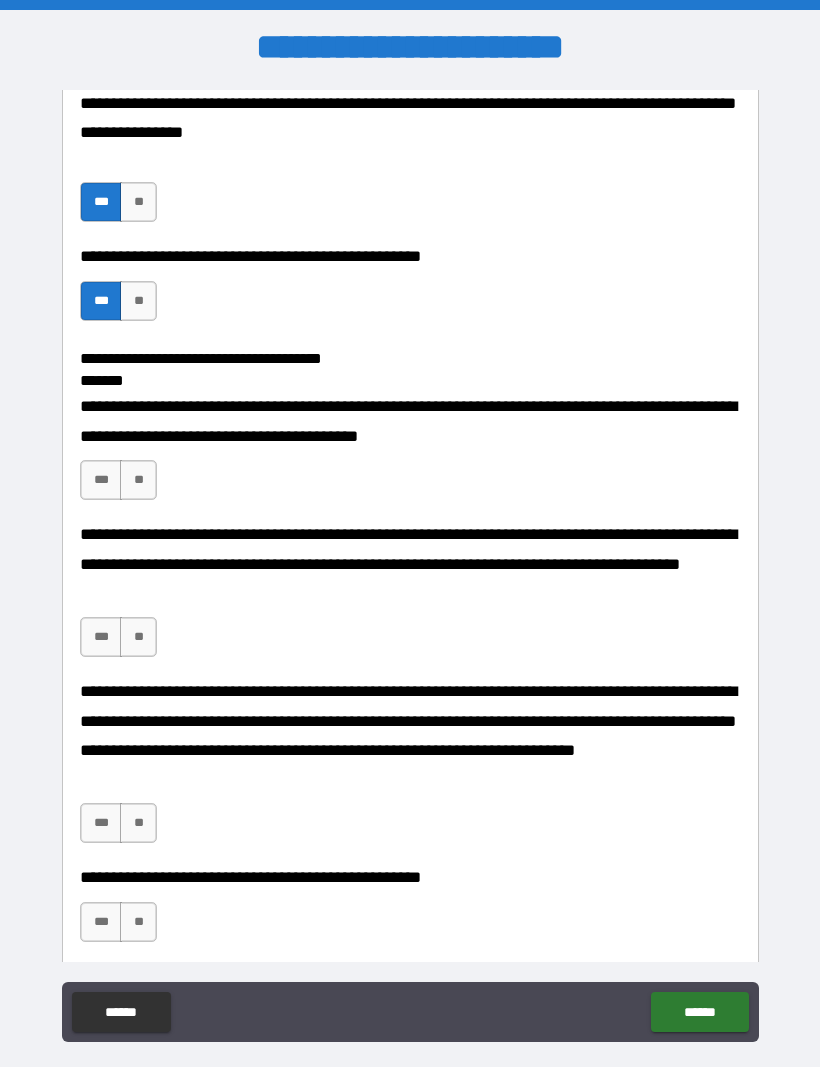 scroll, scrollTop: 2137, scrollLeft: 0, axis: vertical 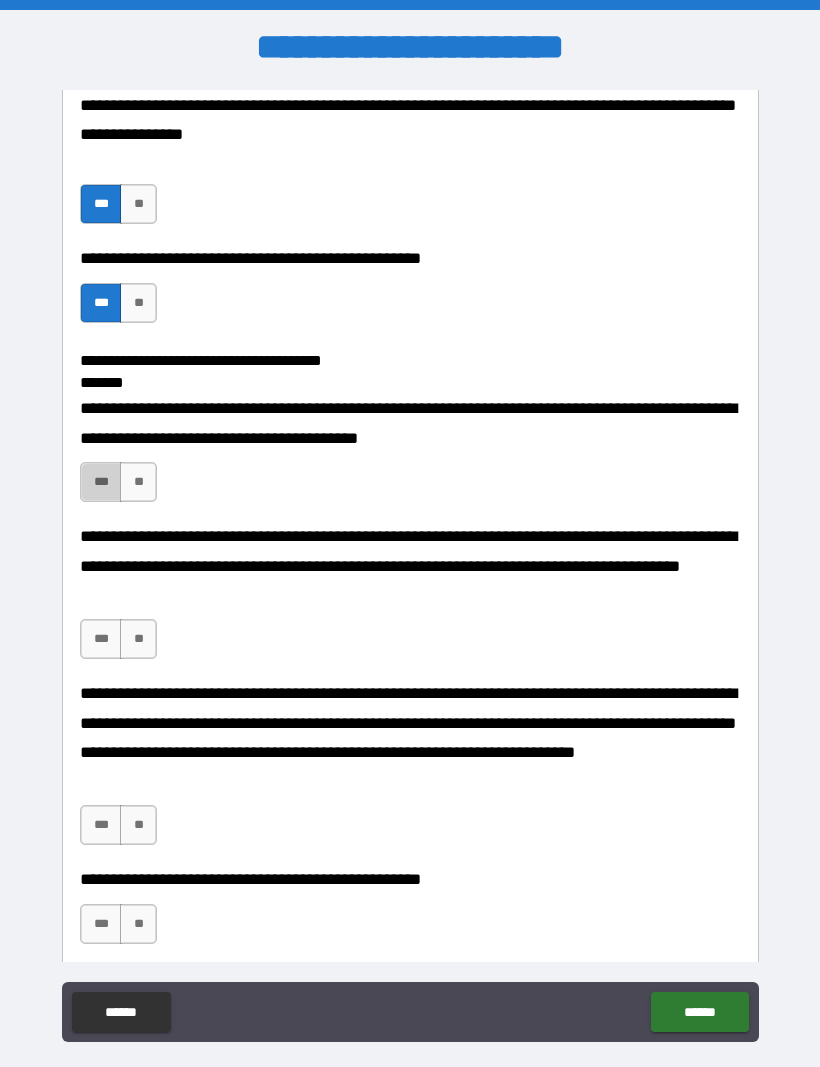 click on "***" at bounding box center (101, 482) 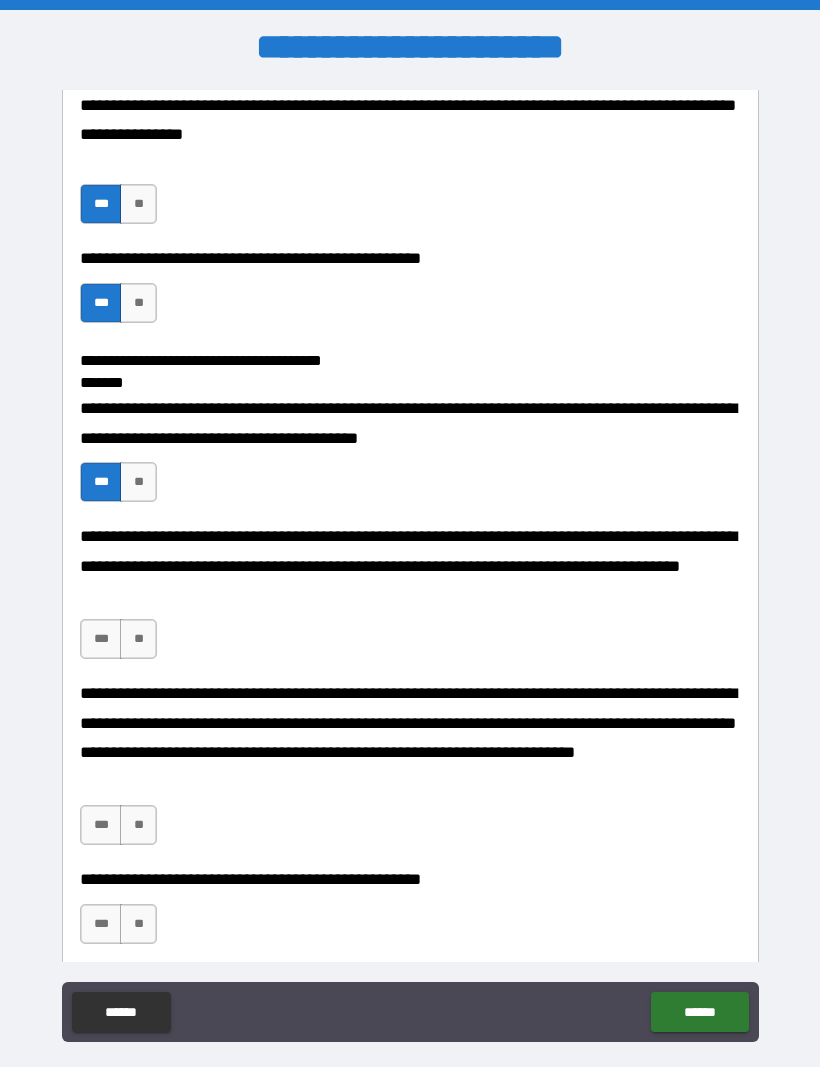 type on "*" 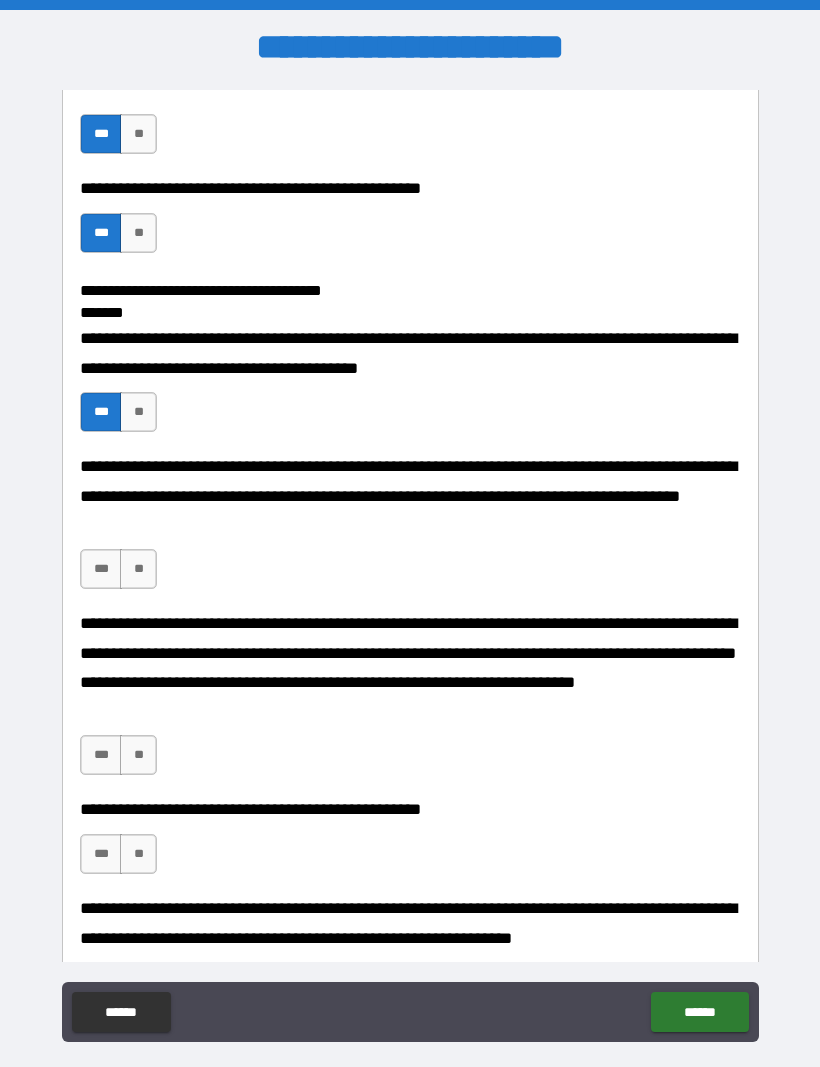 scroll, scrollTop: 2217, scrollLeft: 0, axis: vertical 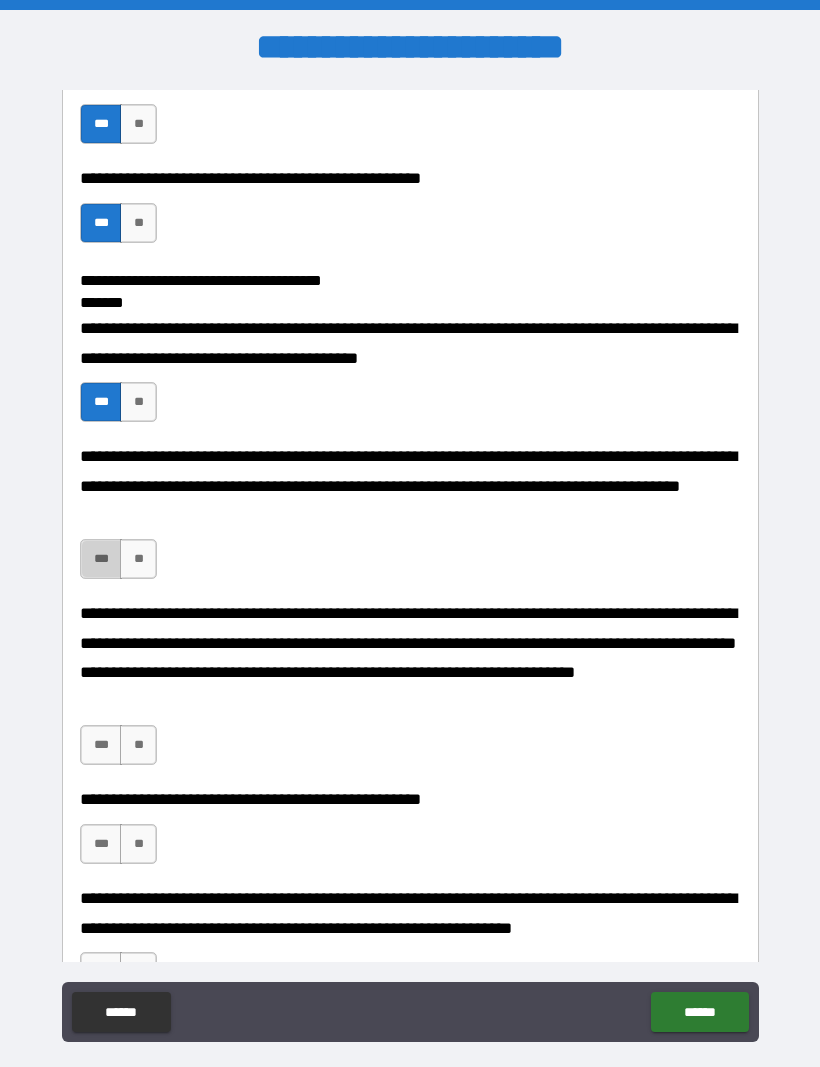 click on "***" at bounding box center [101, 559] 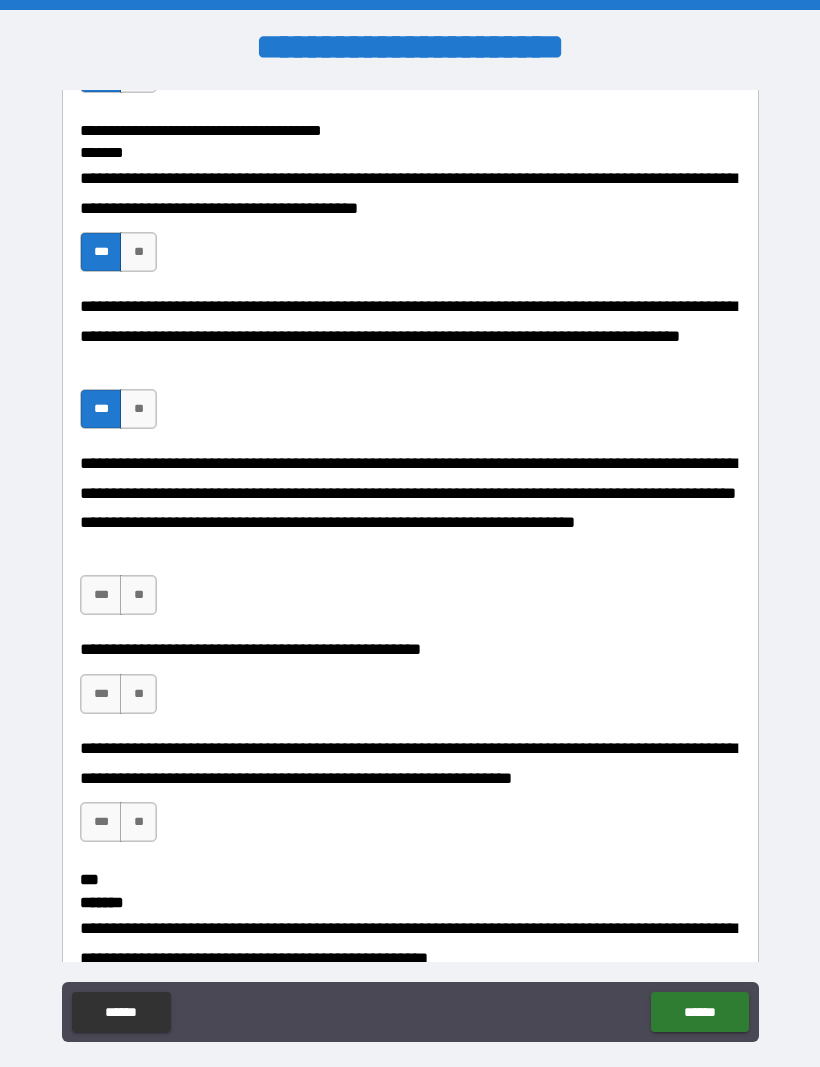 scroll, scrollTop: 2366, scrollLeft: 0, axis: vertical 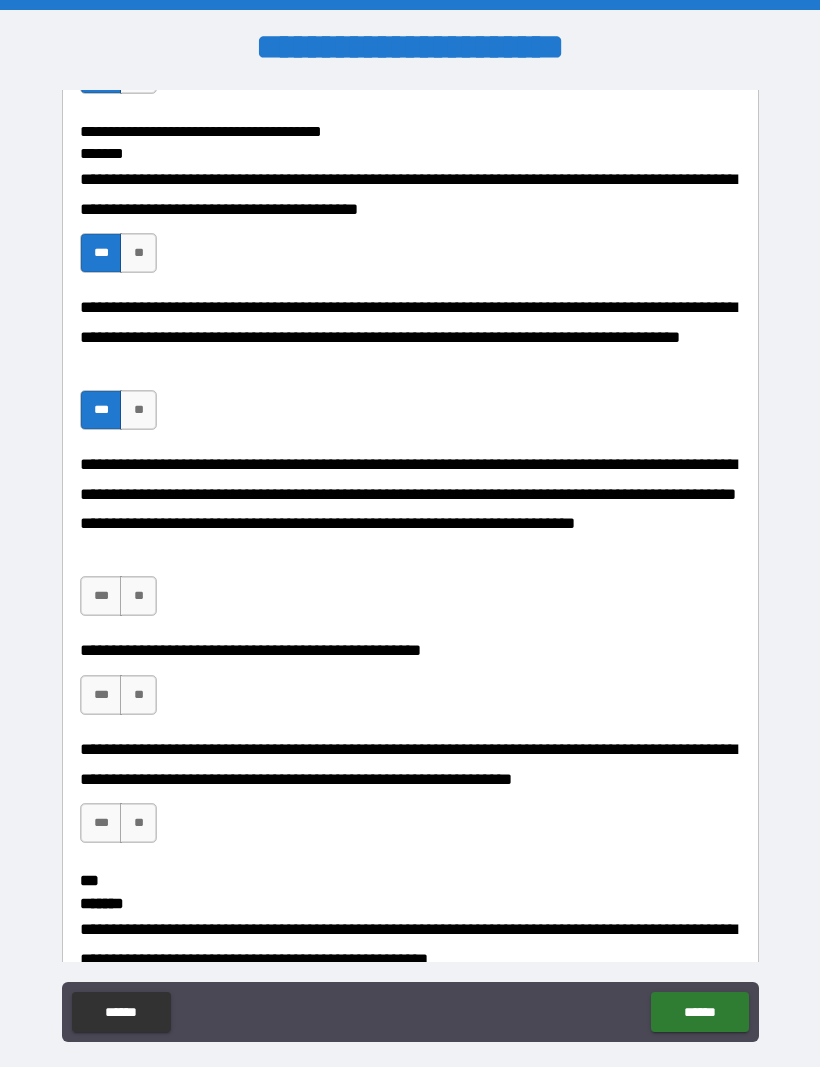 click on "***" at bounding box center [101, 596] 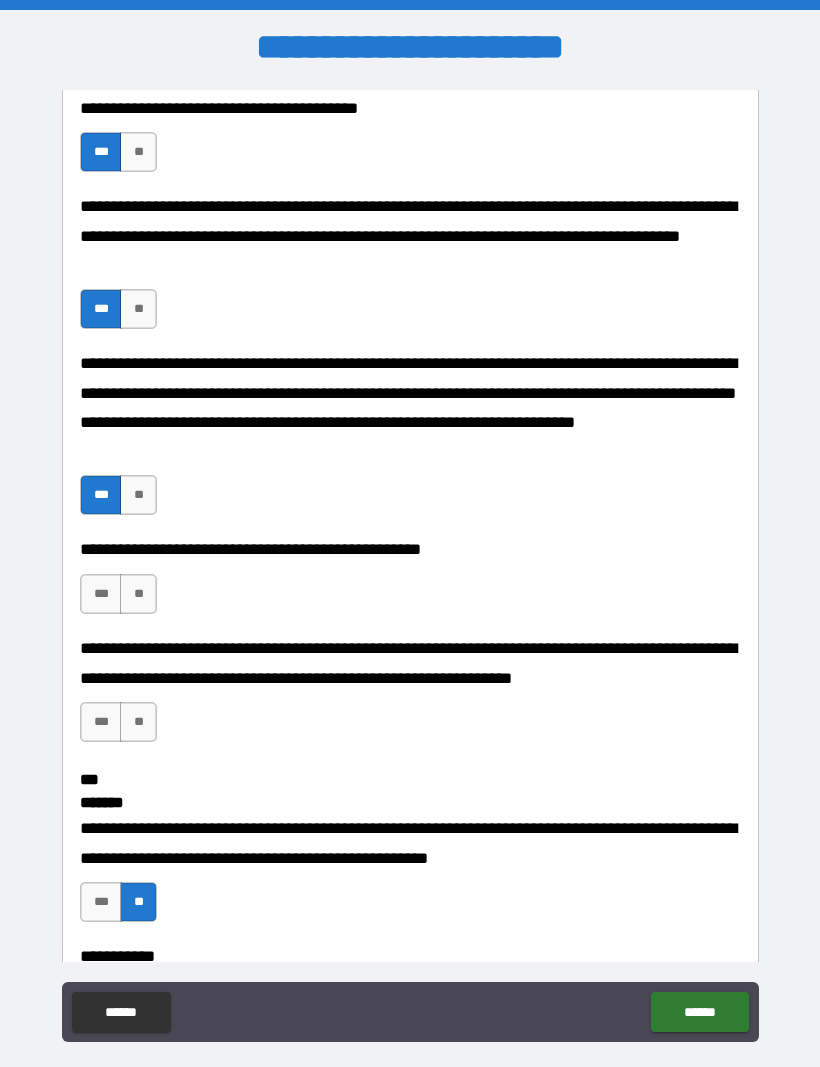 scroll, scrollTop: 2465, scrollLeft: 0, axis: vertical 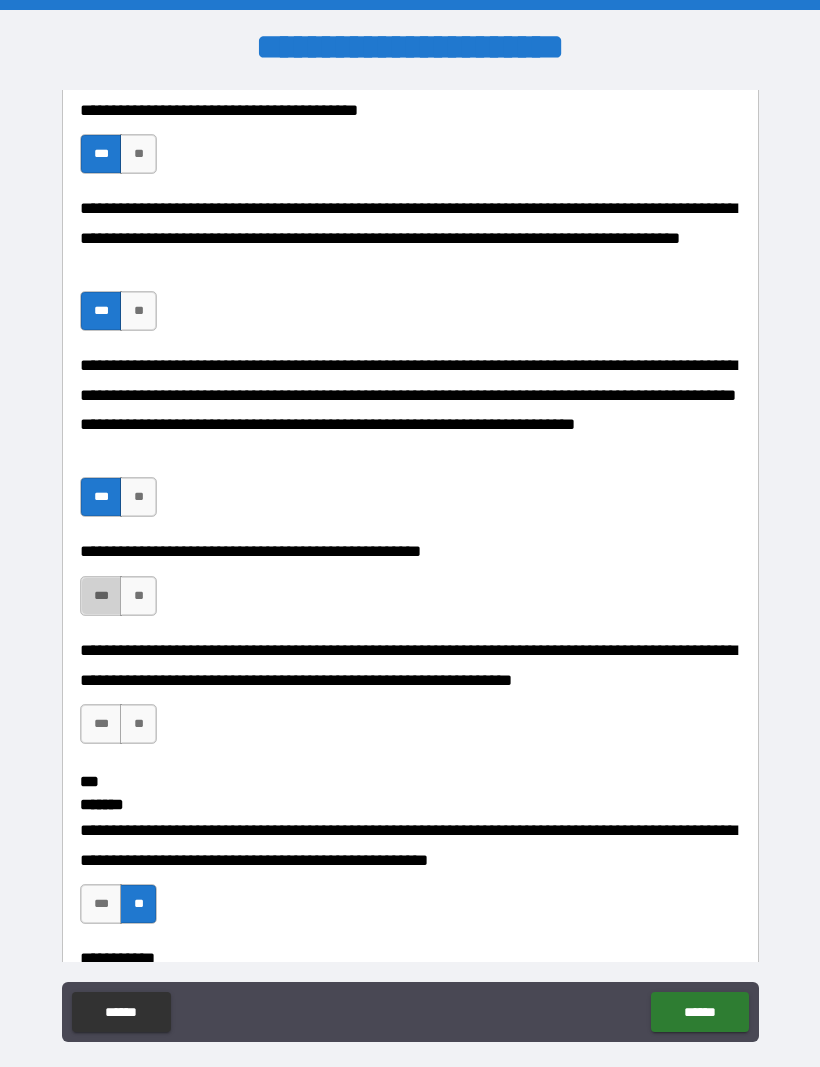 click on "***" at bounding box center [101, 596] 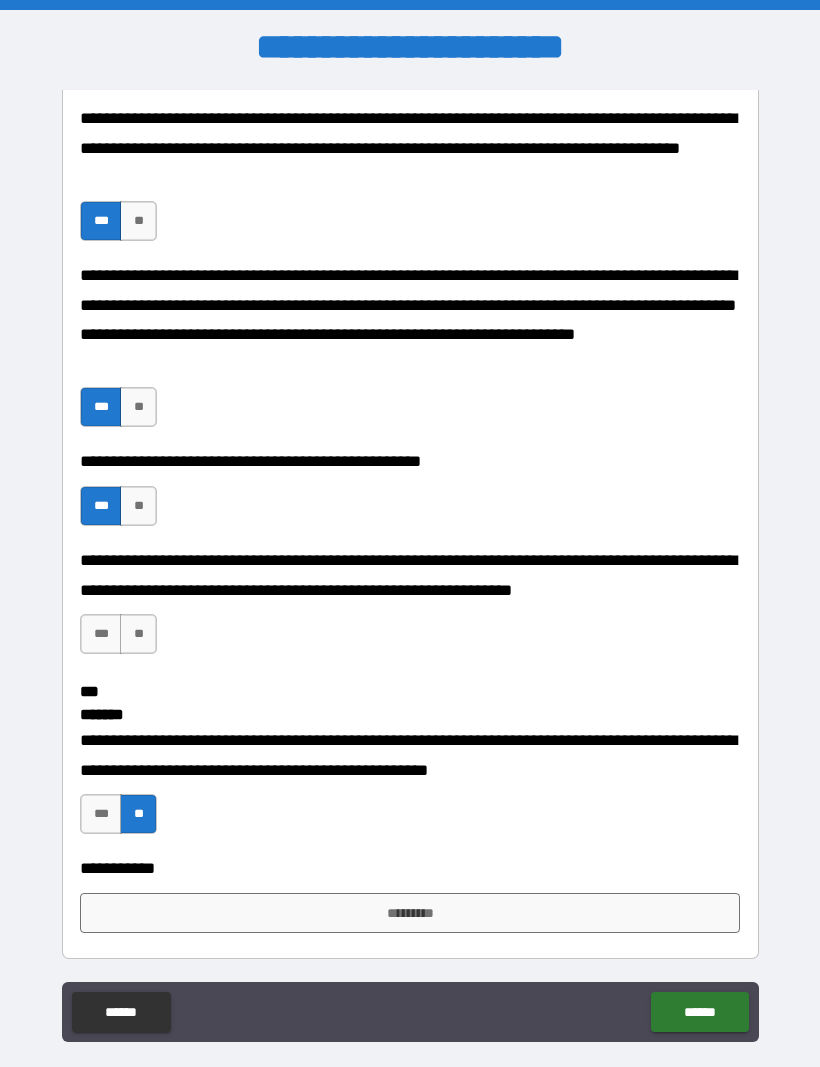 scroll, scrollTop: 2553, scrollLeft: 0, axis: vertical 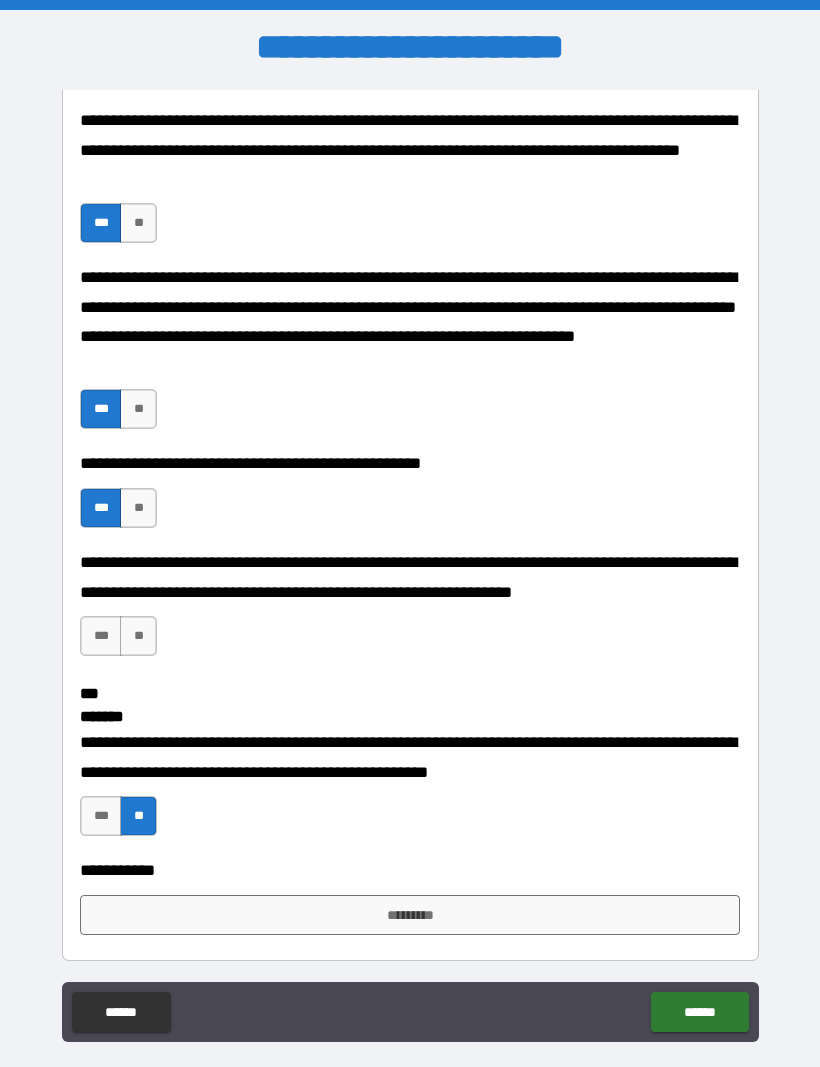 click on "***" at bounding box center [101, 636] 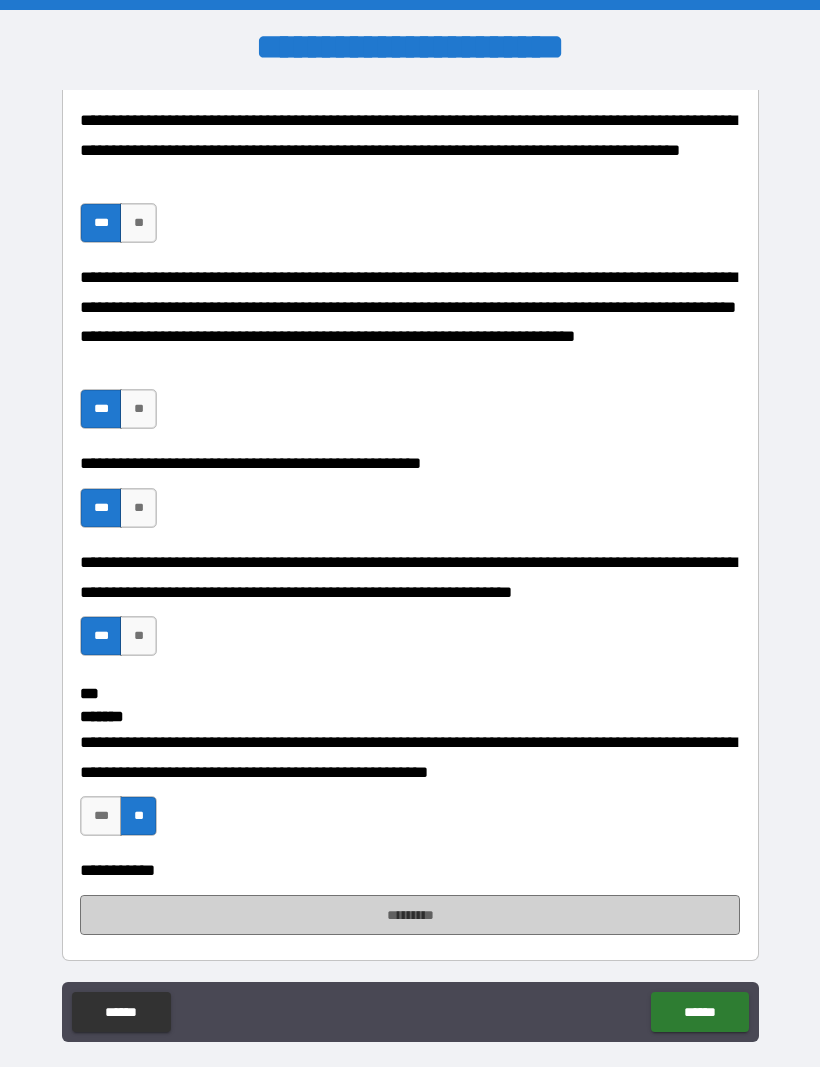 click on "*********" at bounding box center [410, 915] 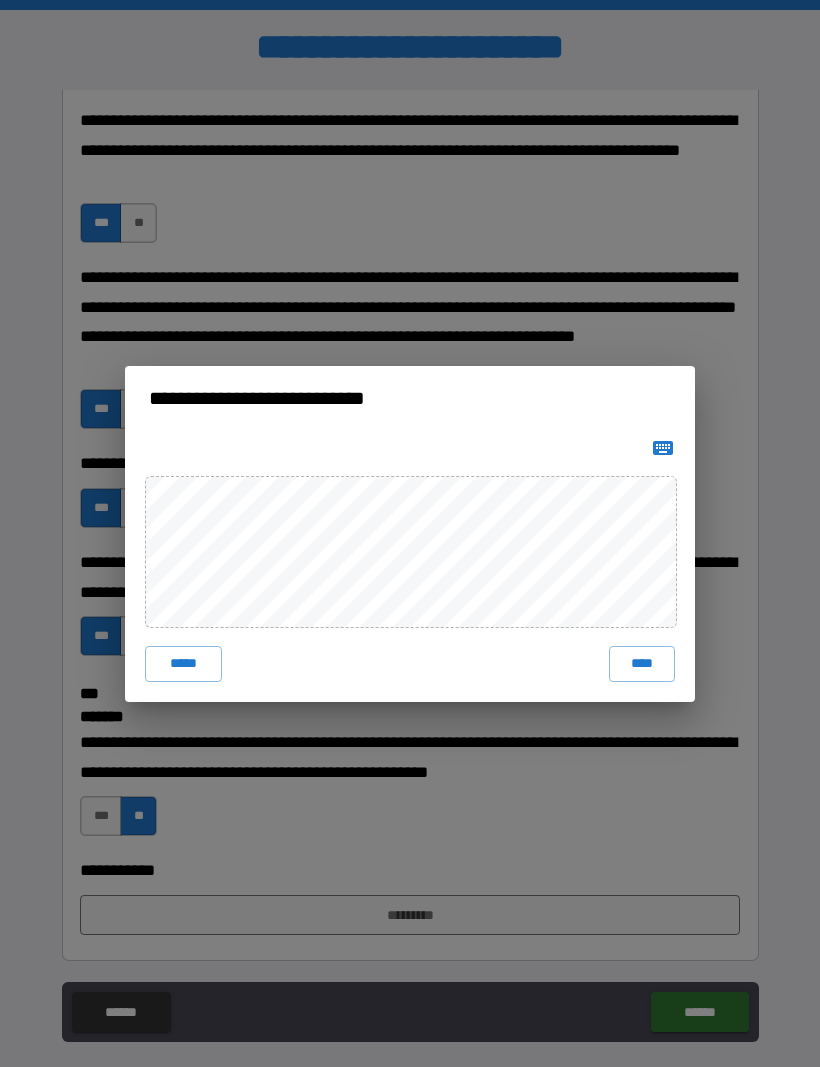 click on "*****" at bounding box center [183, 664] 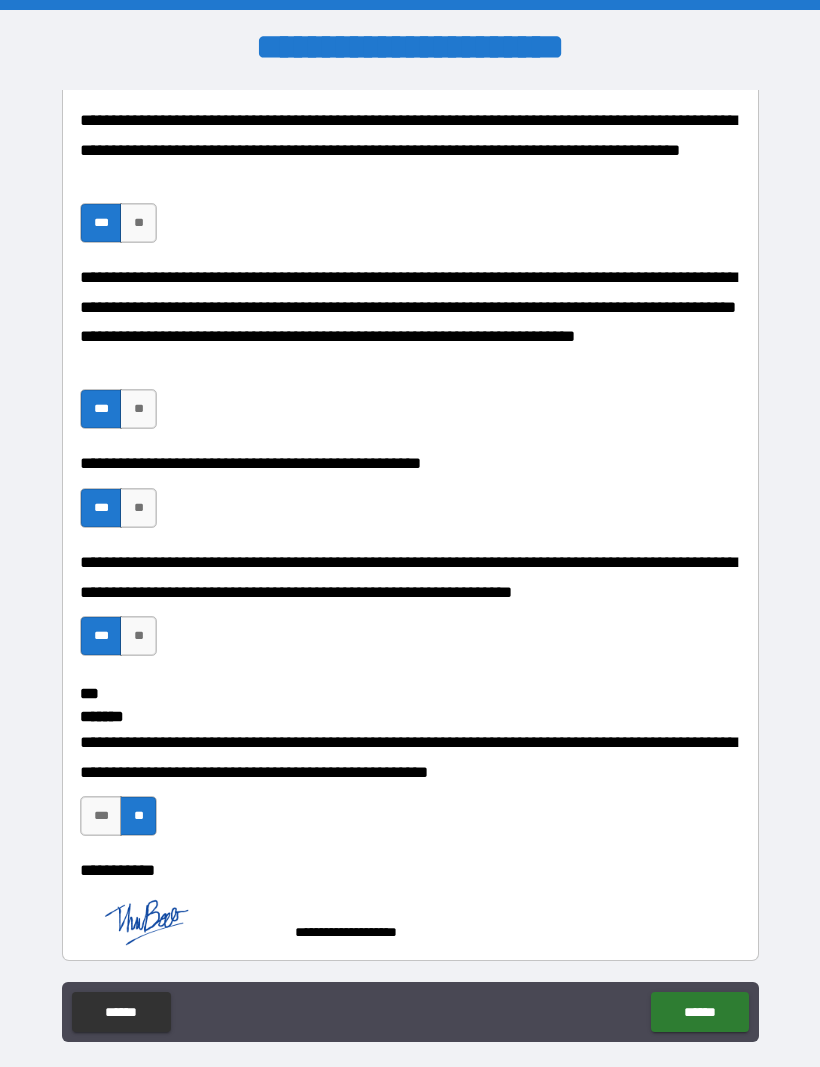 scroll, scrollTop: 2543, scrollLeft: 0, axis: vertical 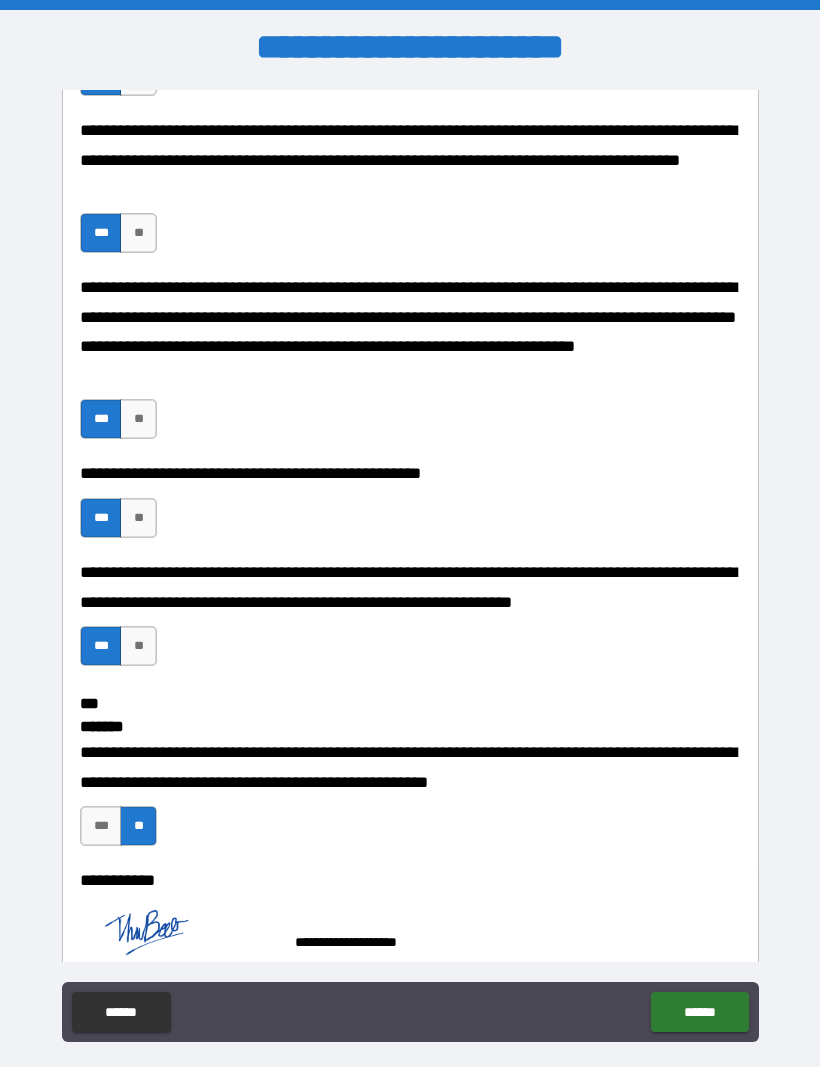 click on "******" at bounding box center (699, 1012) 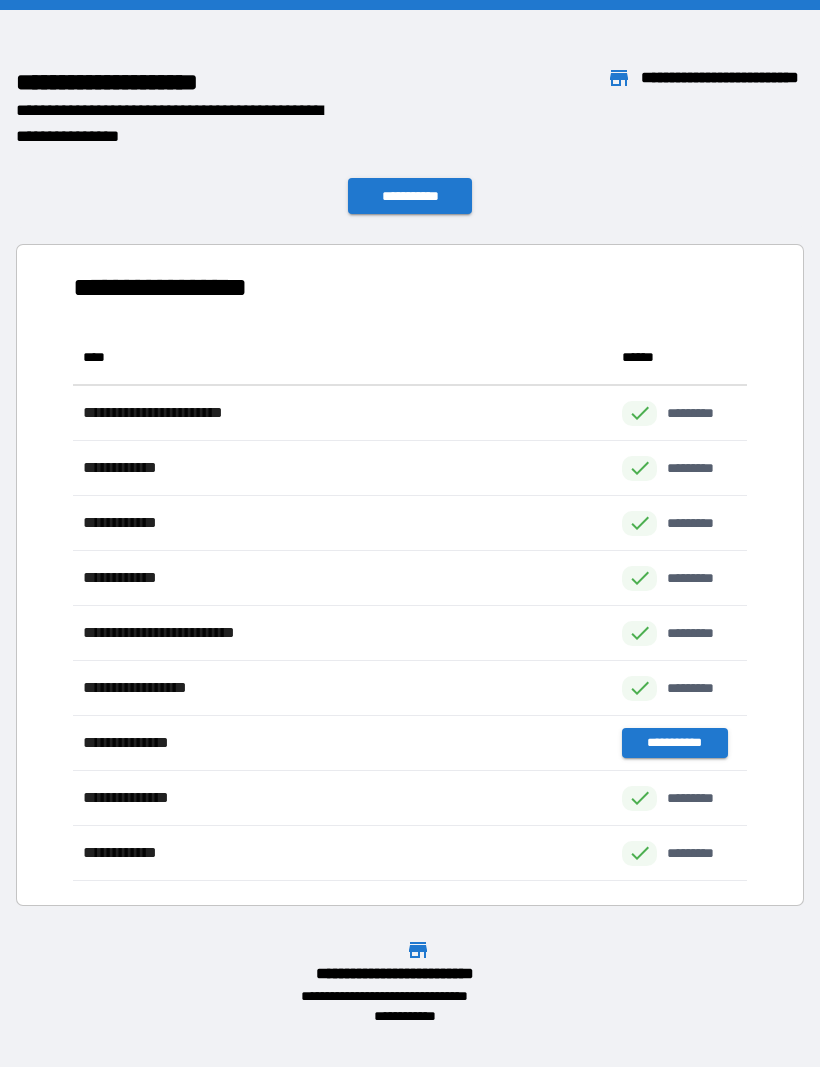 scroll, scrollTop: 1, scrollLeft: 1, axis: both 